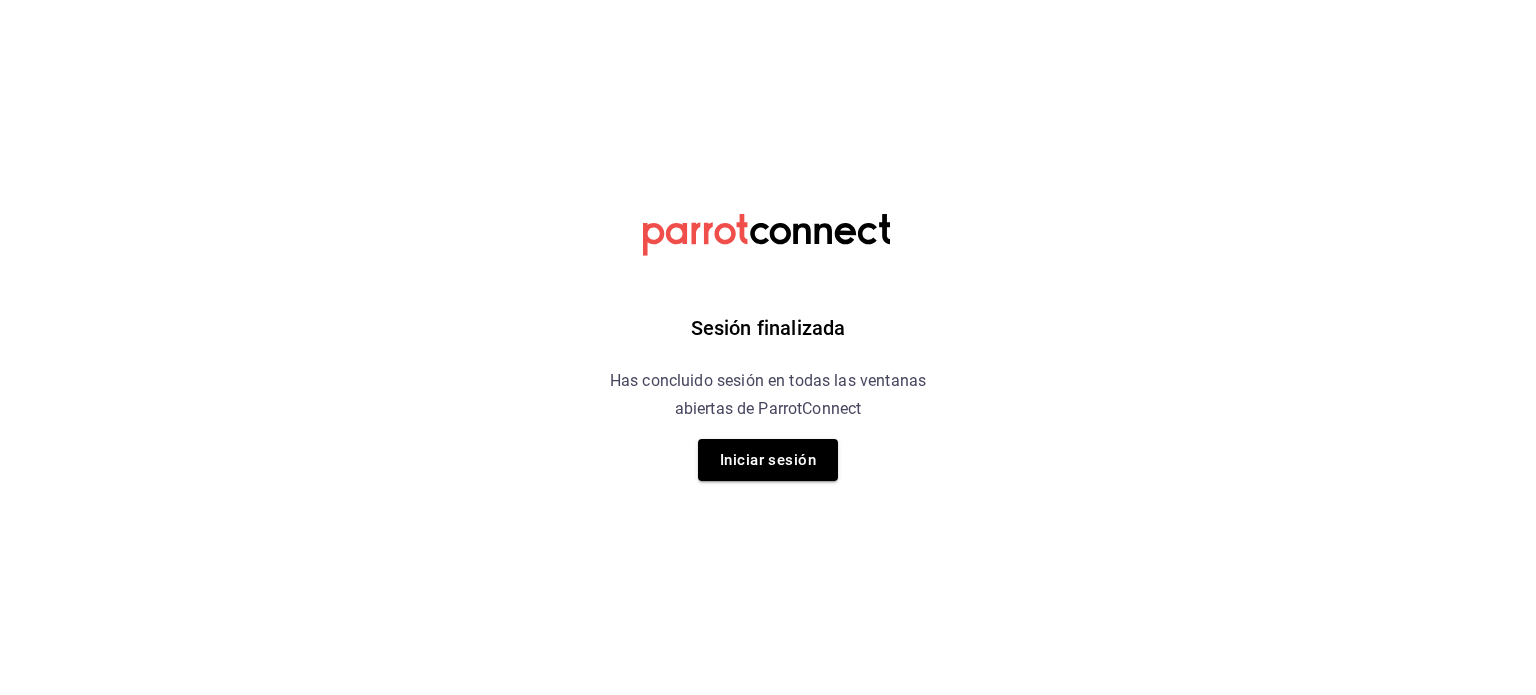 scroll, scrollTop: 0, scrollLeft: 0, axis: both 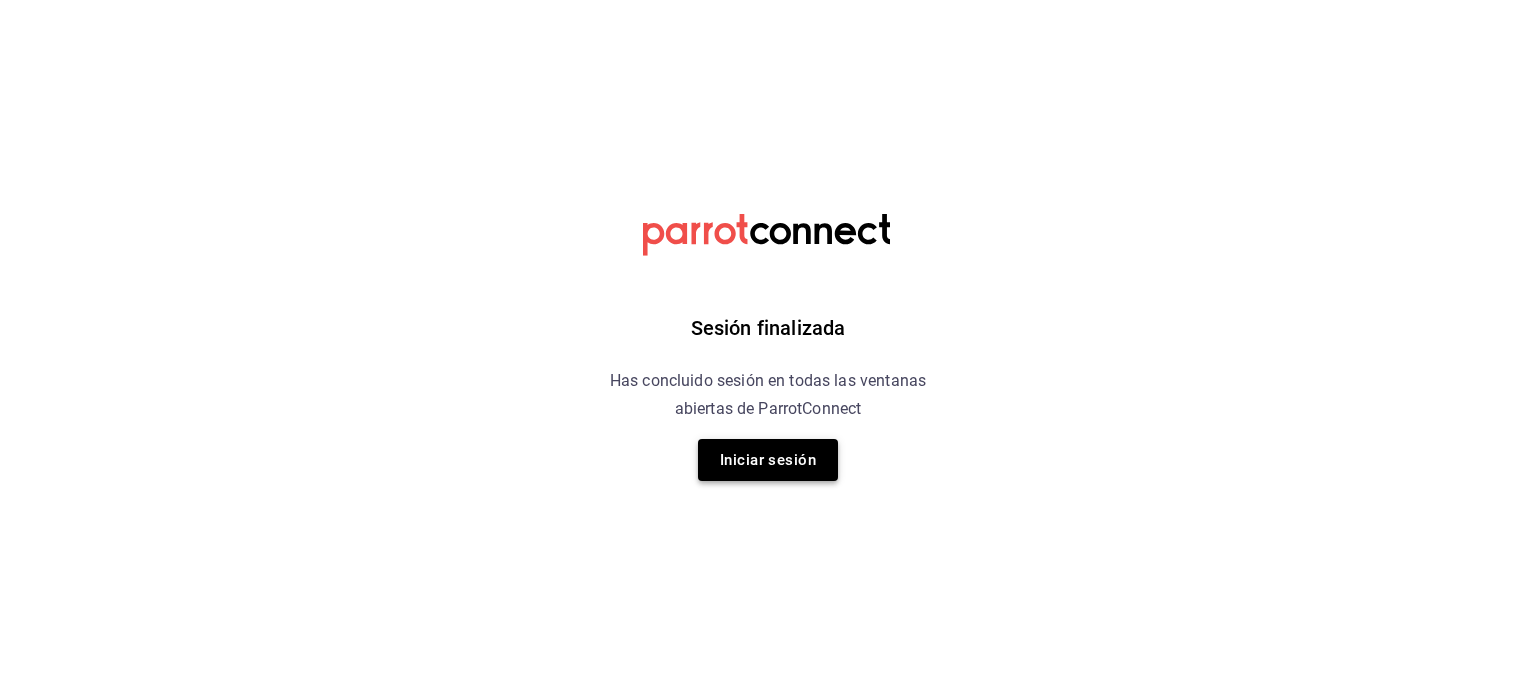 click on "Iniciar sesión" at bounding box center [768, 460] 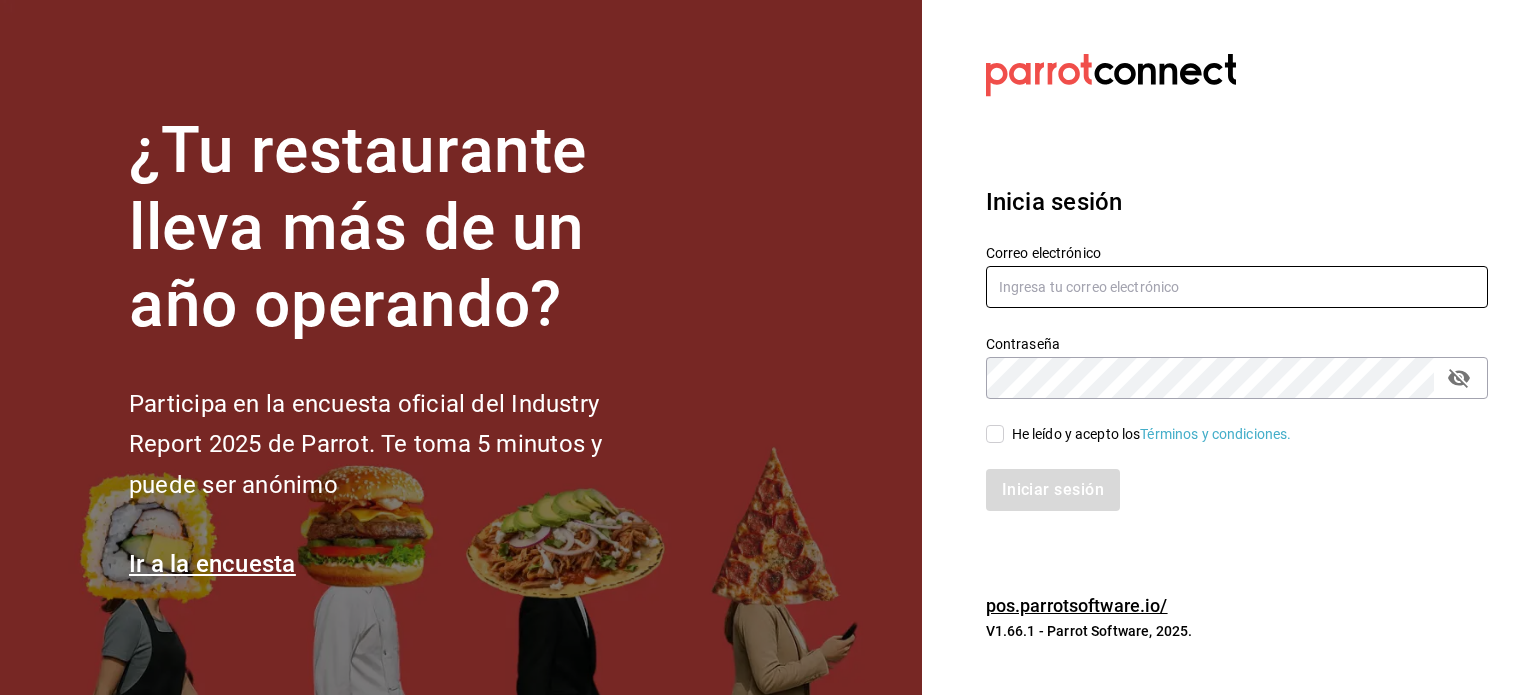 click at bounding box center (1237, 287) 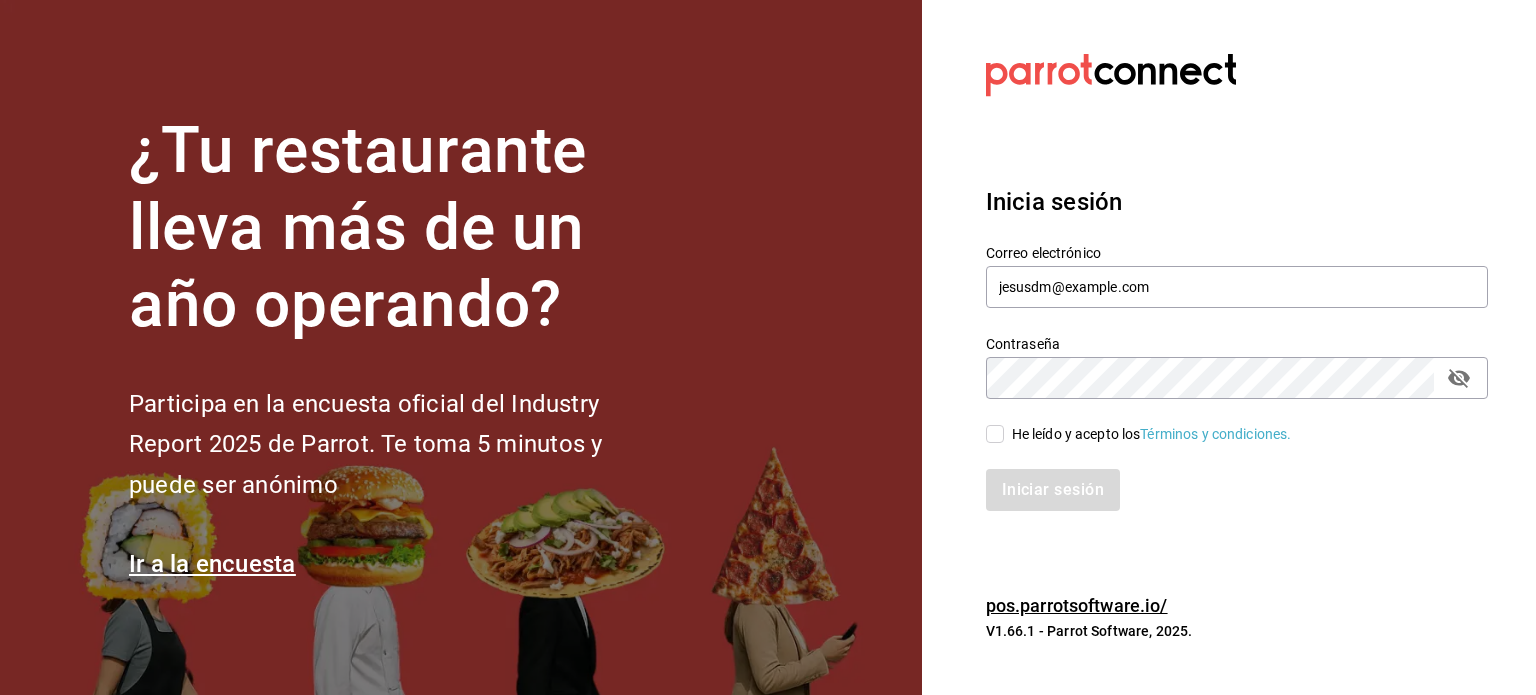 click on "He leído y acepto los  Términos y condiciones." at bounding box center [995, 434] 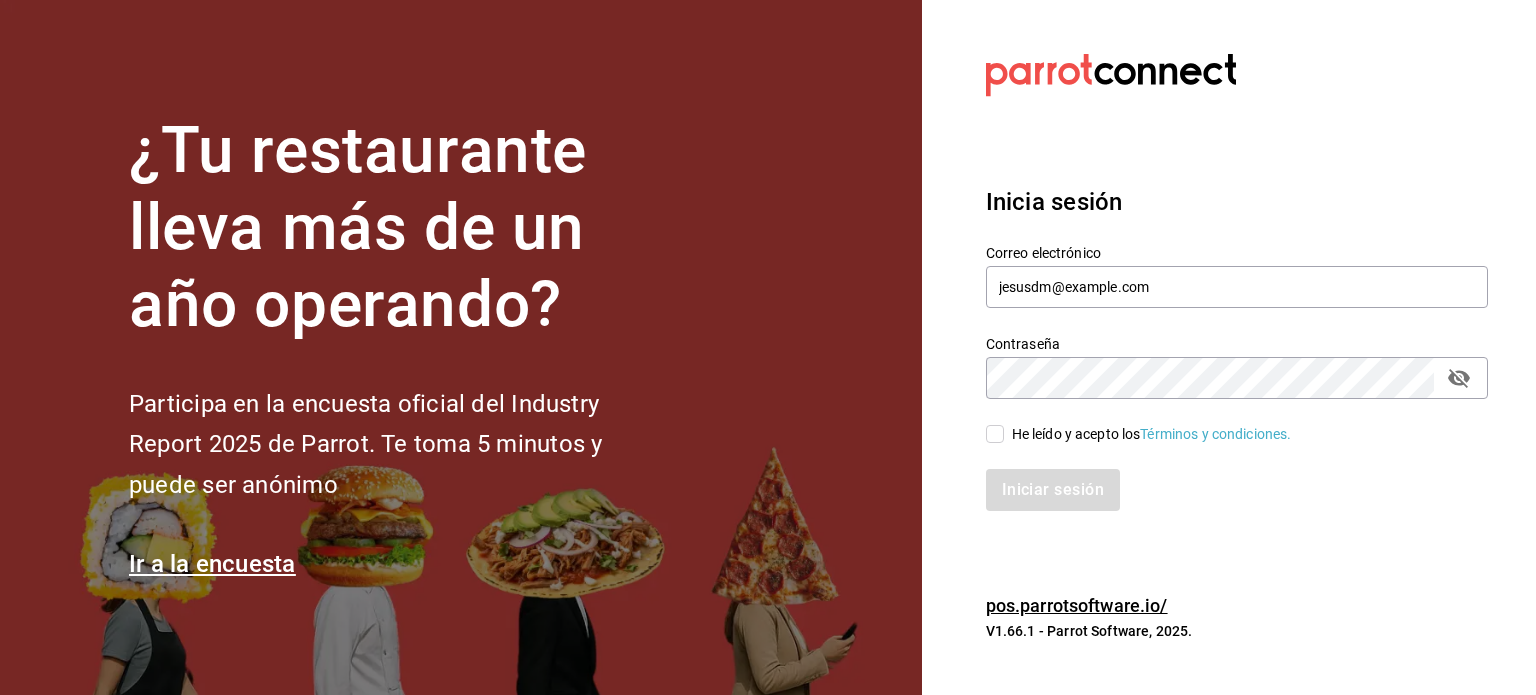 checkbox on "true" 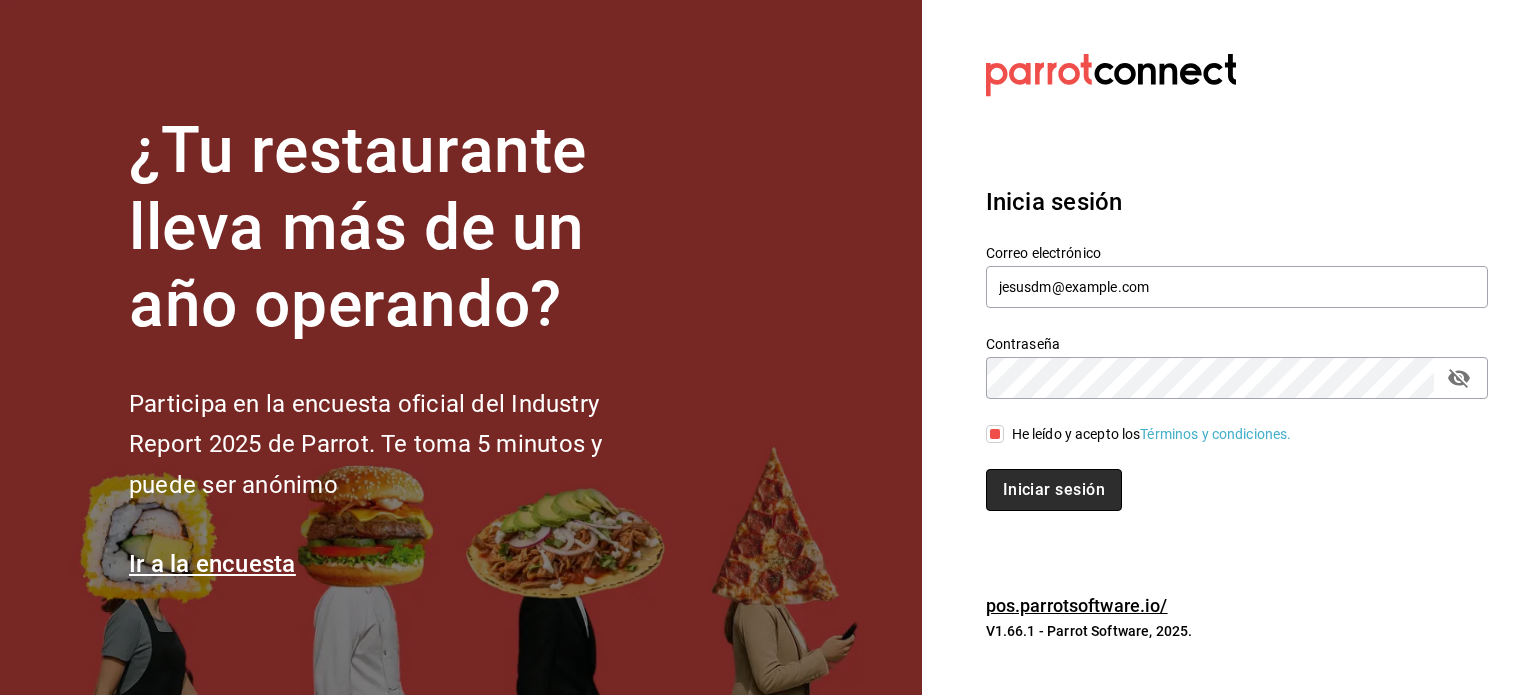 click on "Iniciar sesión" at bounding box center [1054, 490] 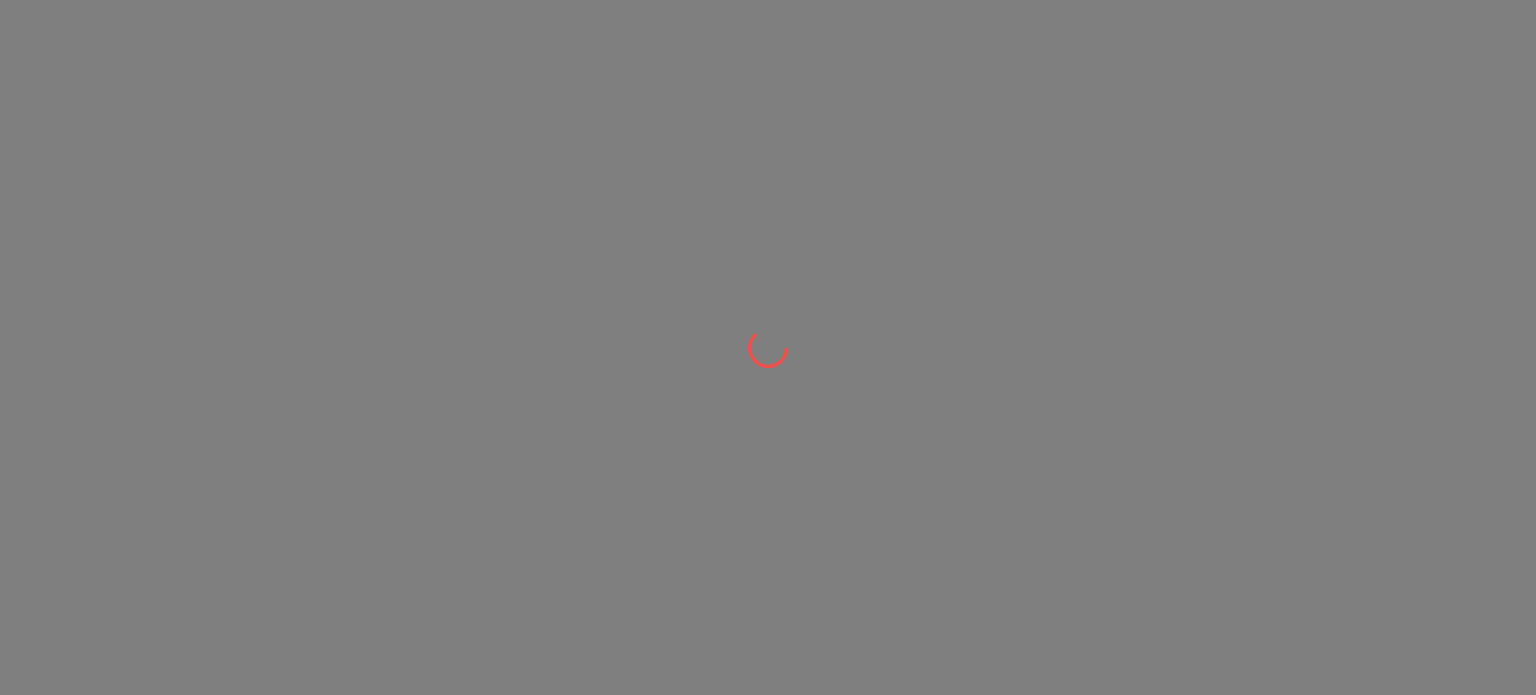 scroll, scrollTop: 0, scrollLeft: 0, axis: both 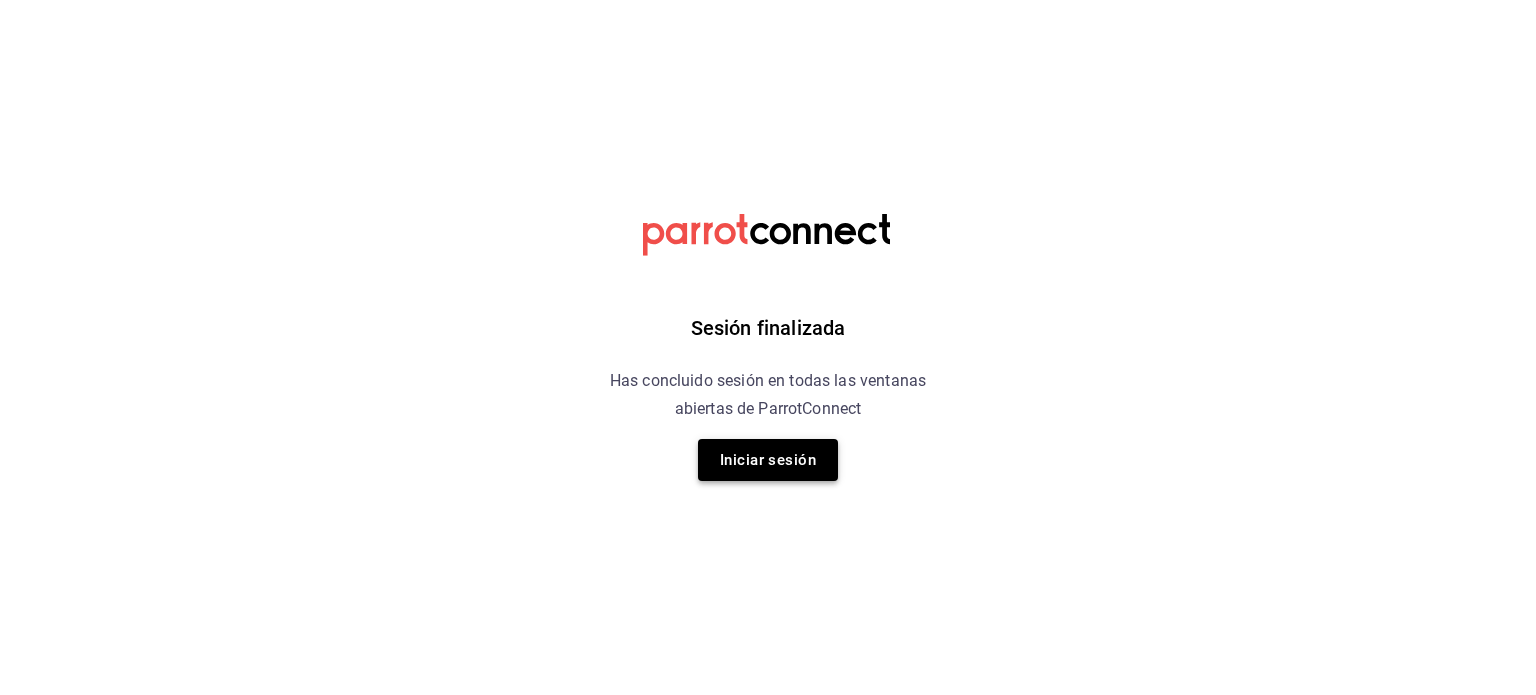 click on "Iniciar sesión" at bounding box center [768, 460] 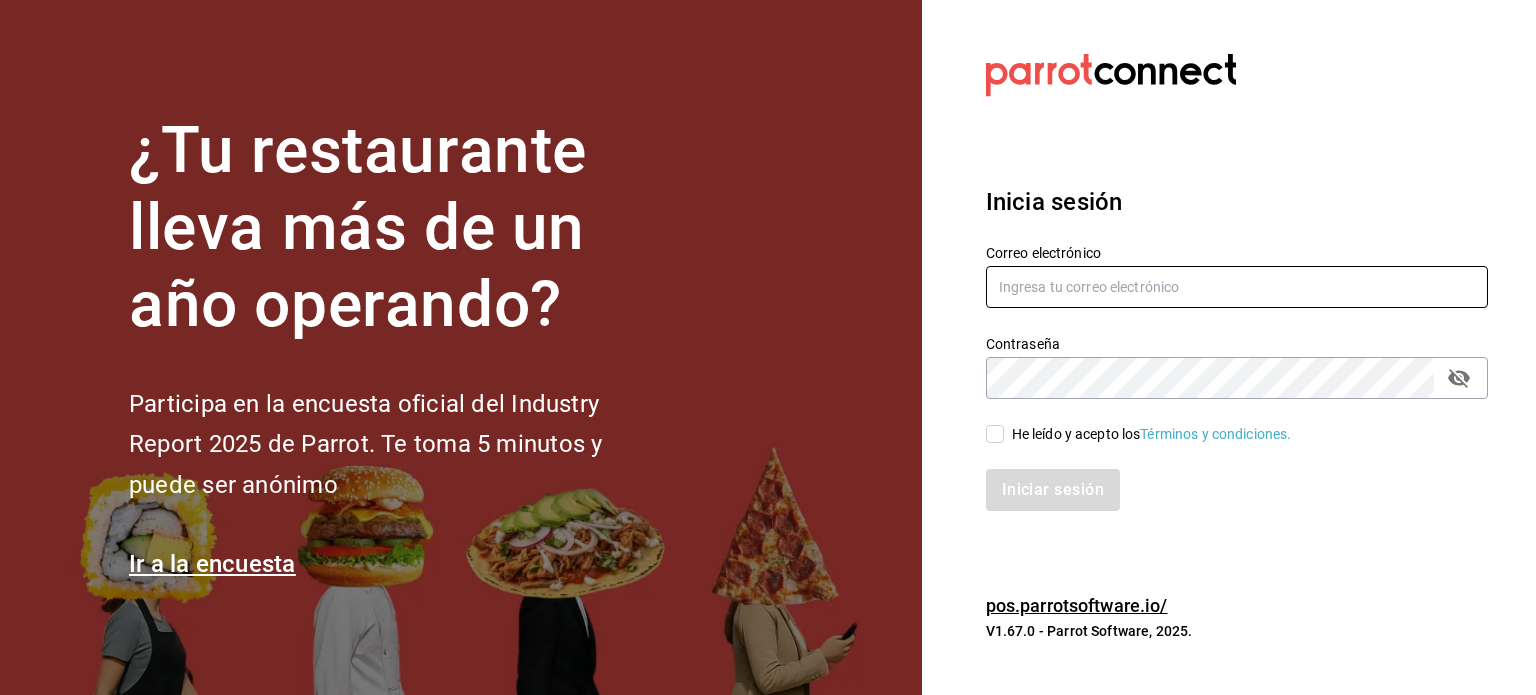 click at bounding box center (1237, 287) 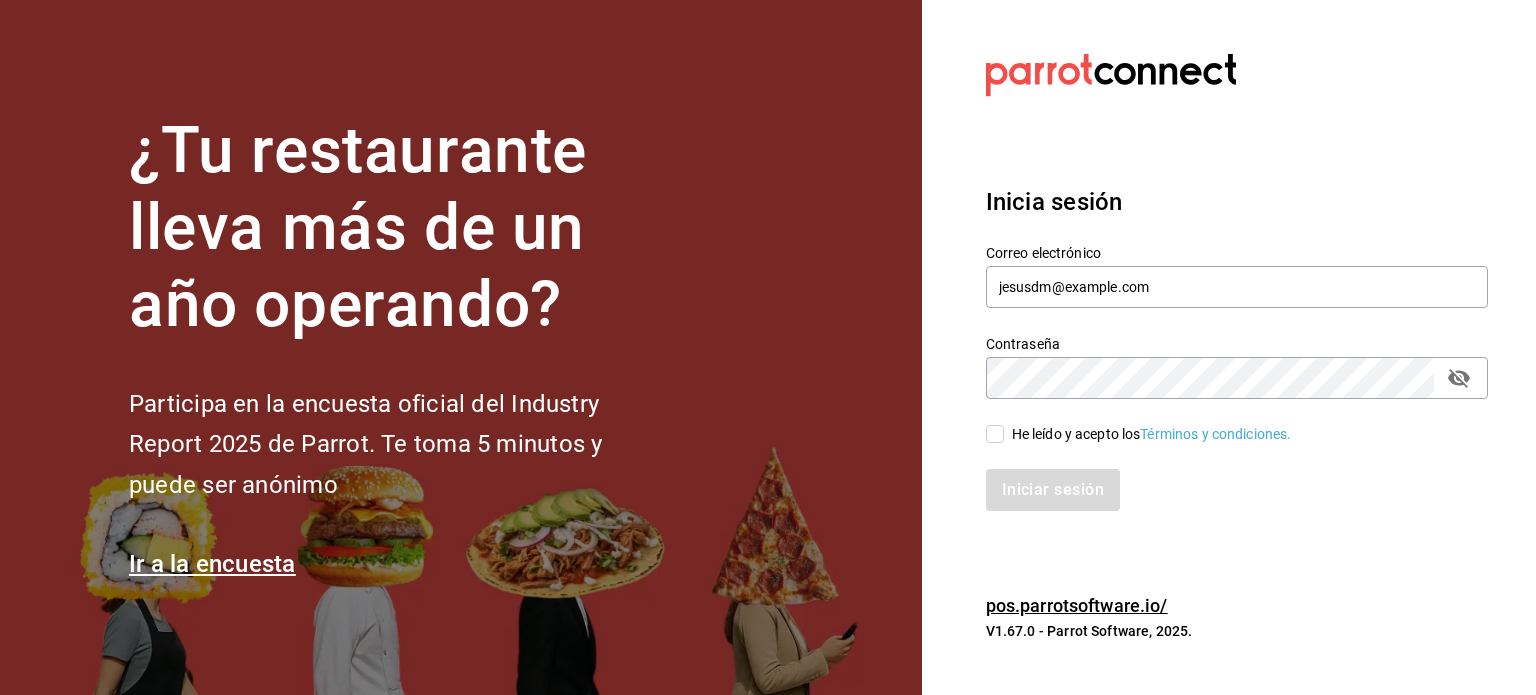 click on "He leído y acepto los  Términos y condiciones." at bounding box center [995, 434] 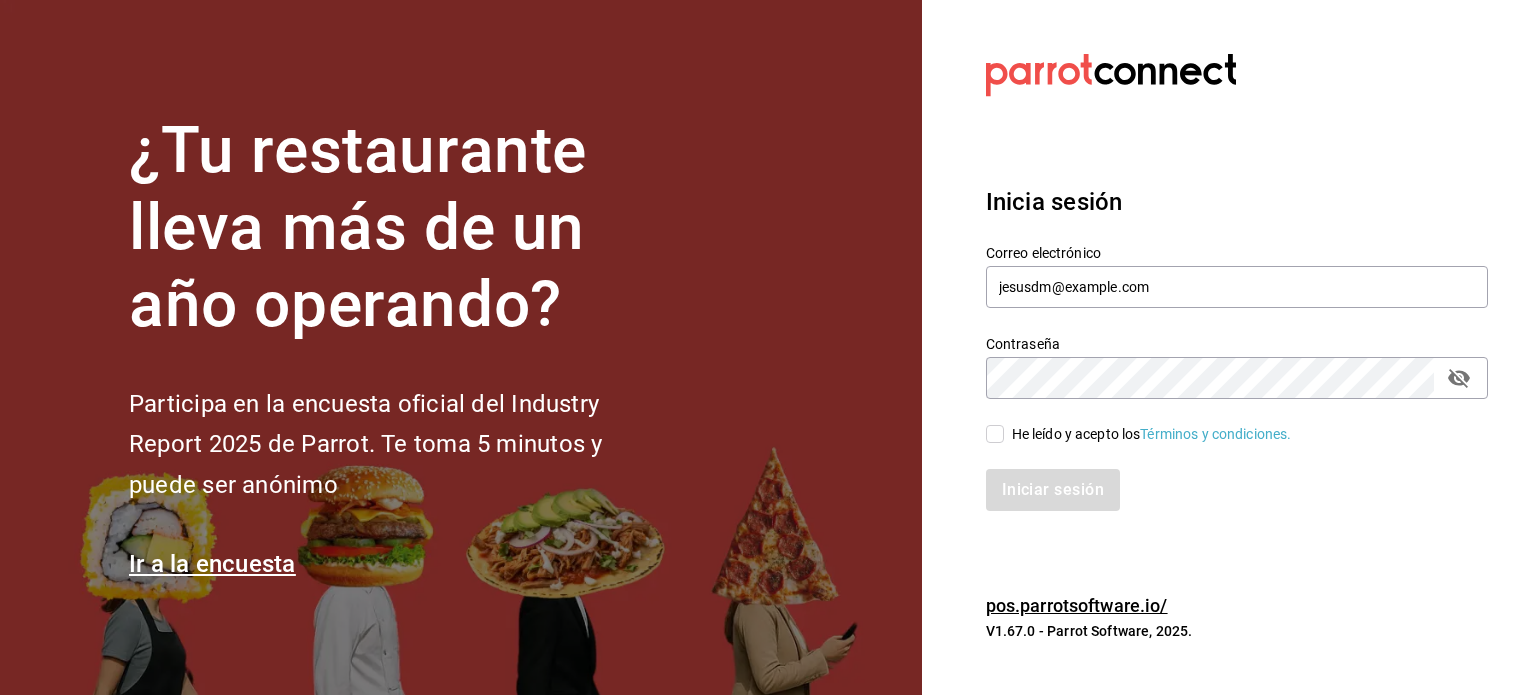 checkbox on "true" 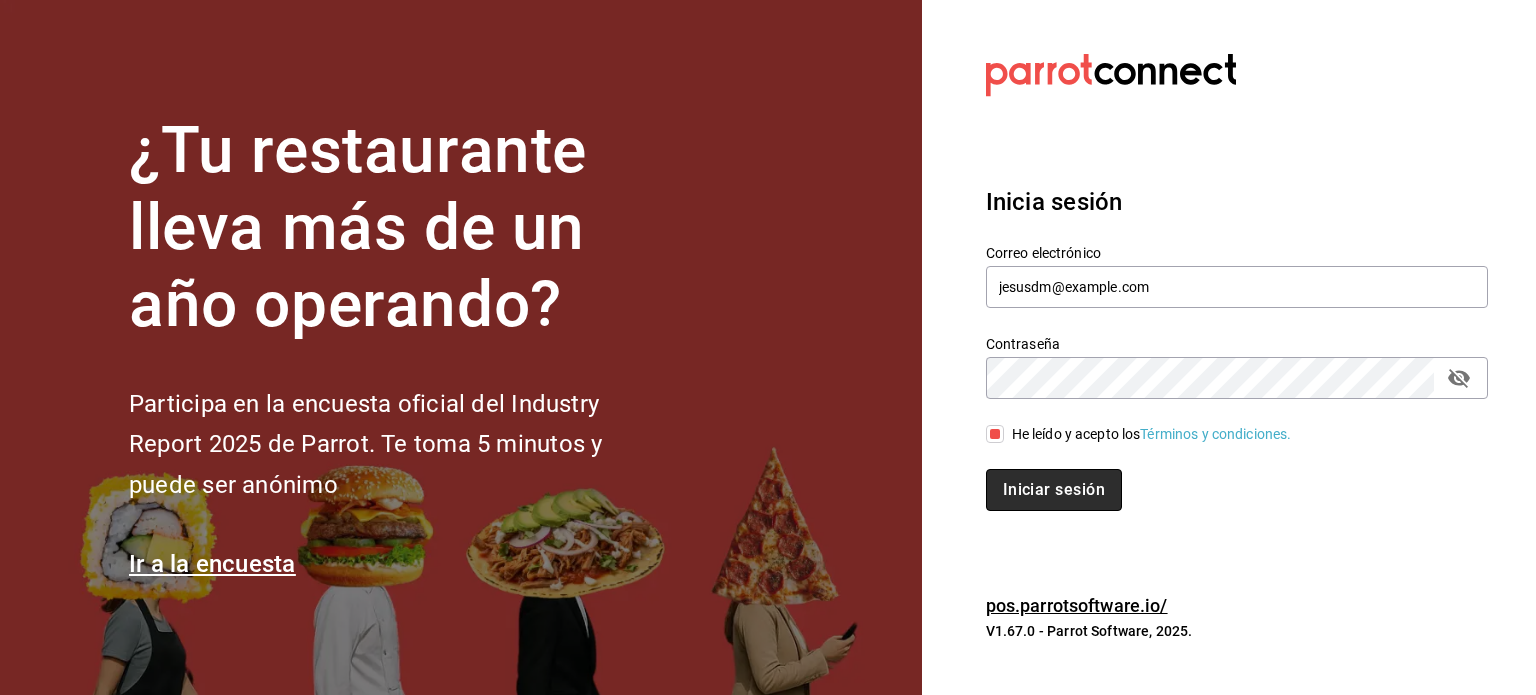 click on "Iniciar sesión" at bounding box center [1054, 490] 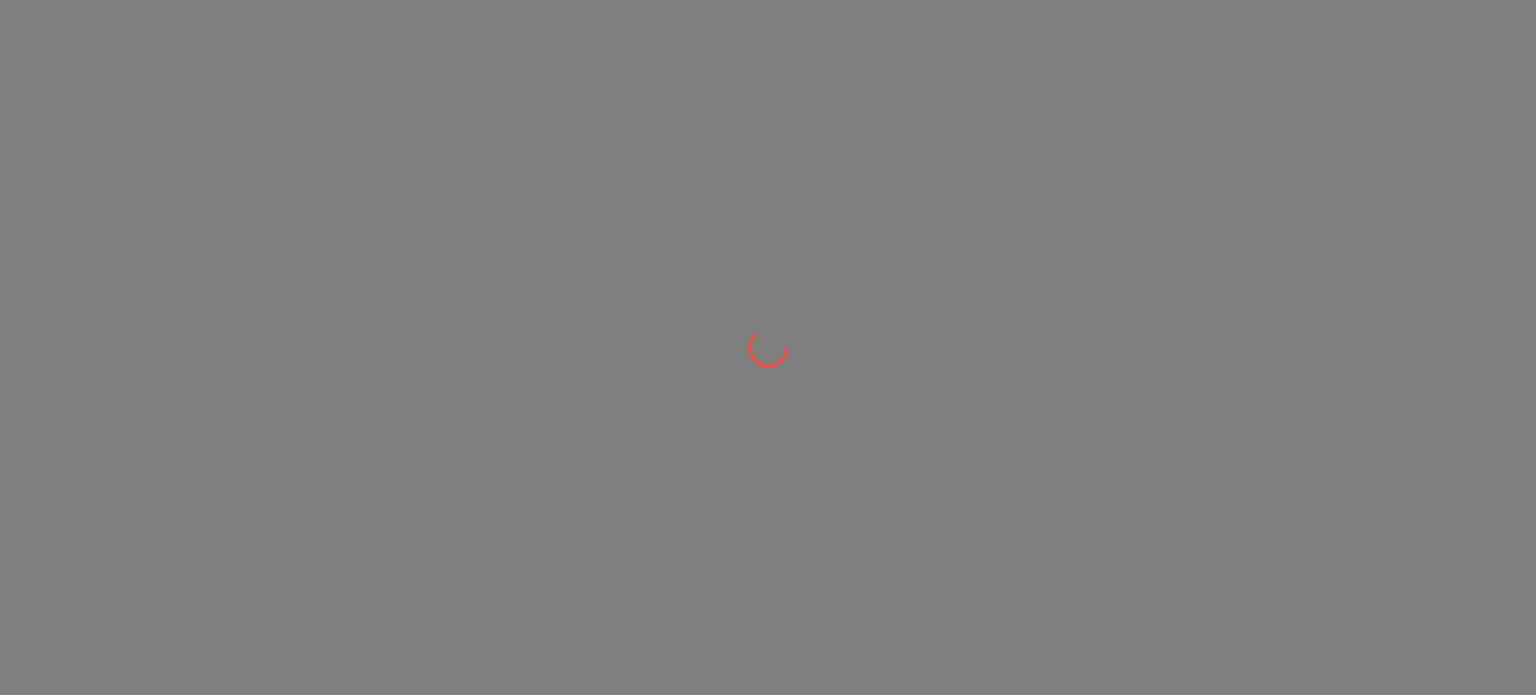 scroll, scrollTop: 0, scrollLeft: 0, axis: both 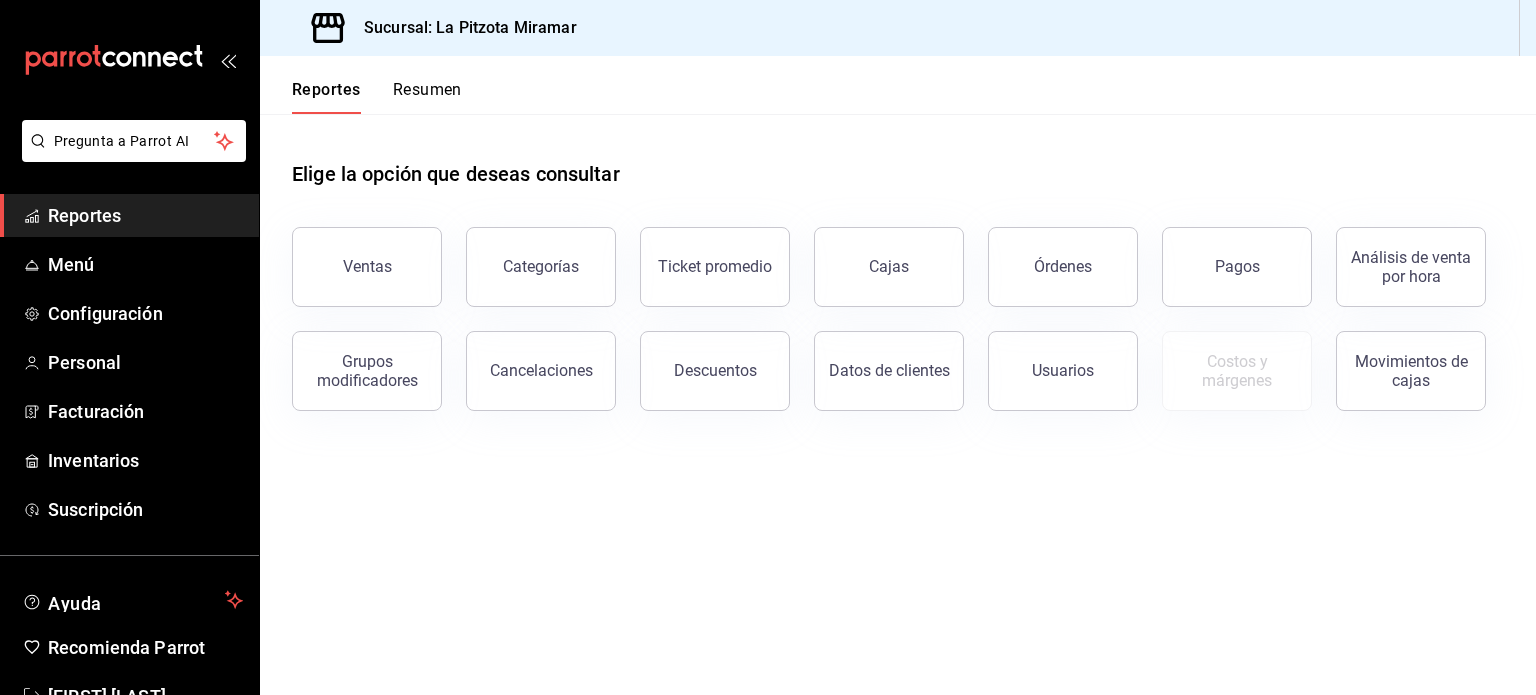 click on "Resumen" at bounding box center [427, 97] 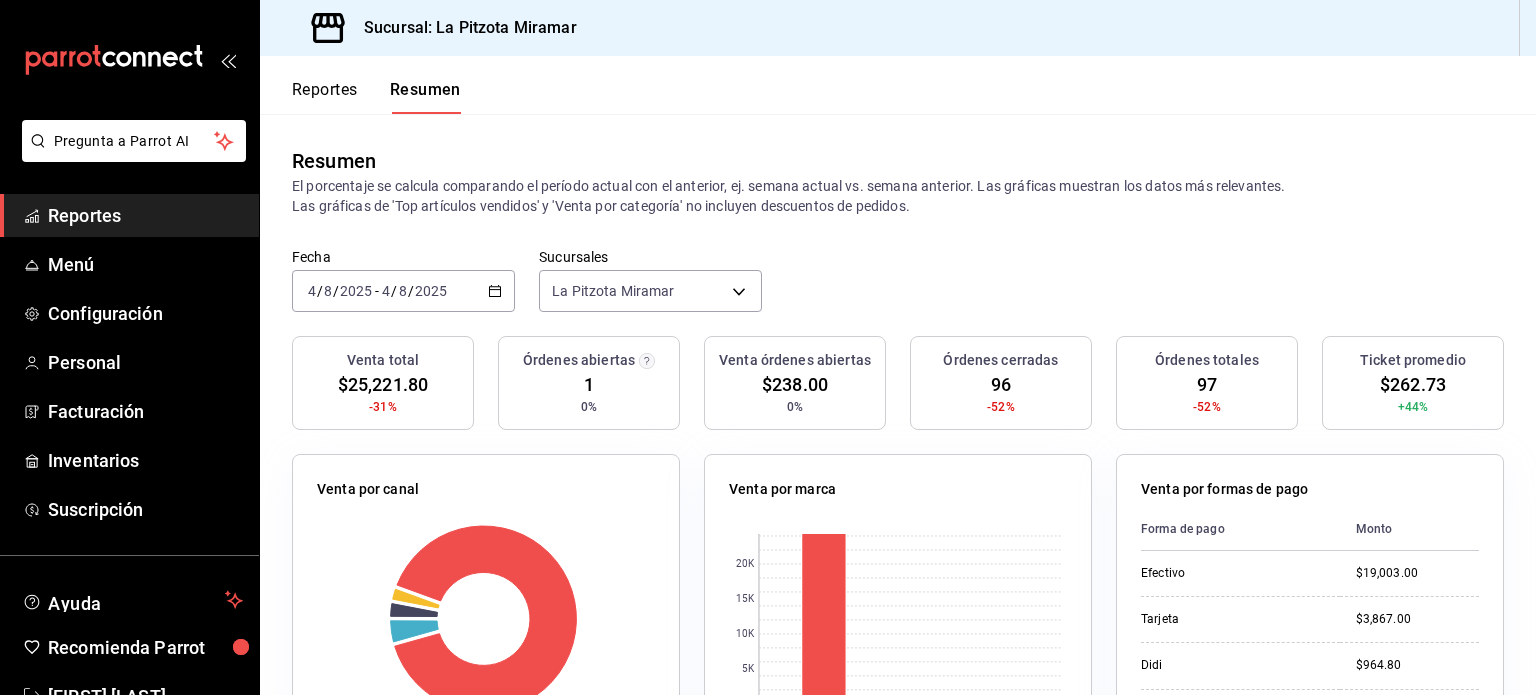 click on "2025-08-04 4 / 8 / 2025 - 2025-08-04 4 / 8 / 2025" at bounding box center (403, 291) 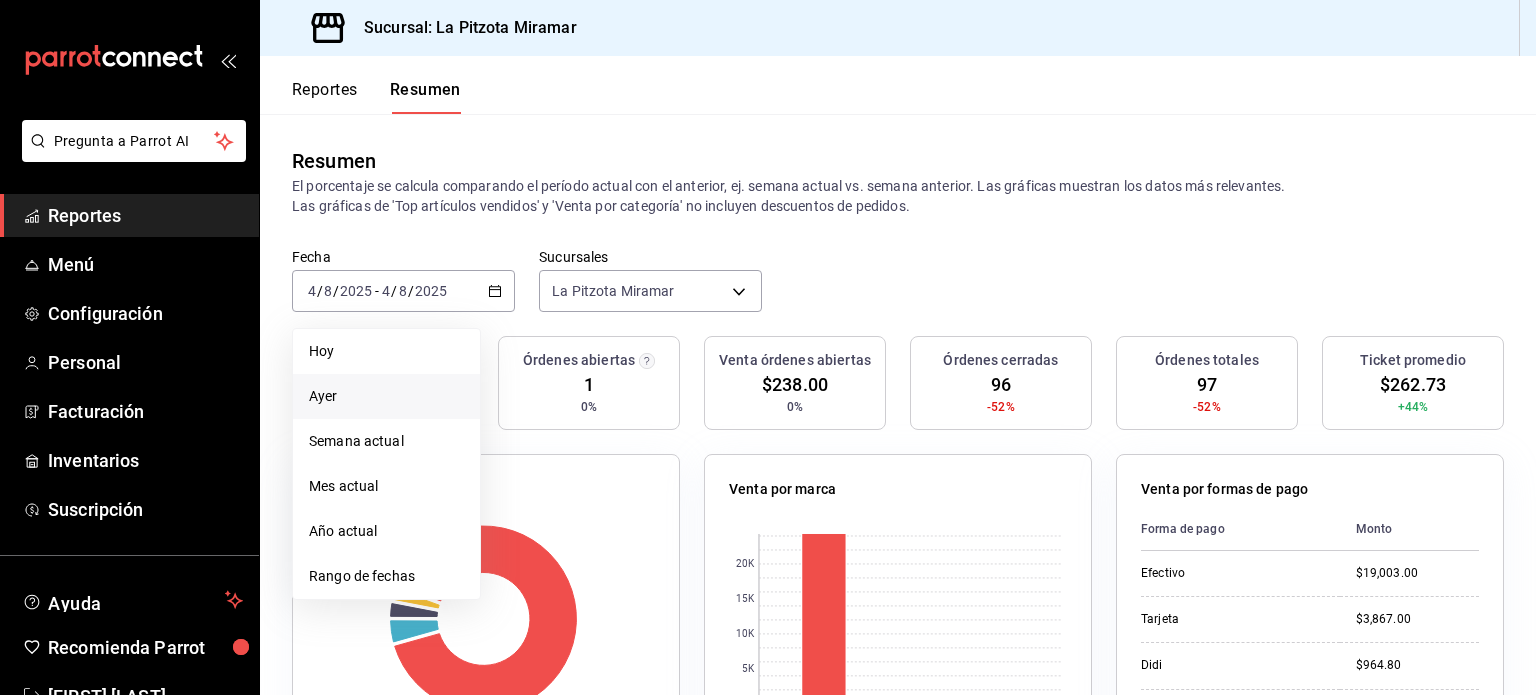 click on "Ayer" at bounding box center [386, 396] 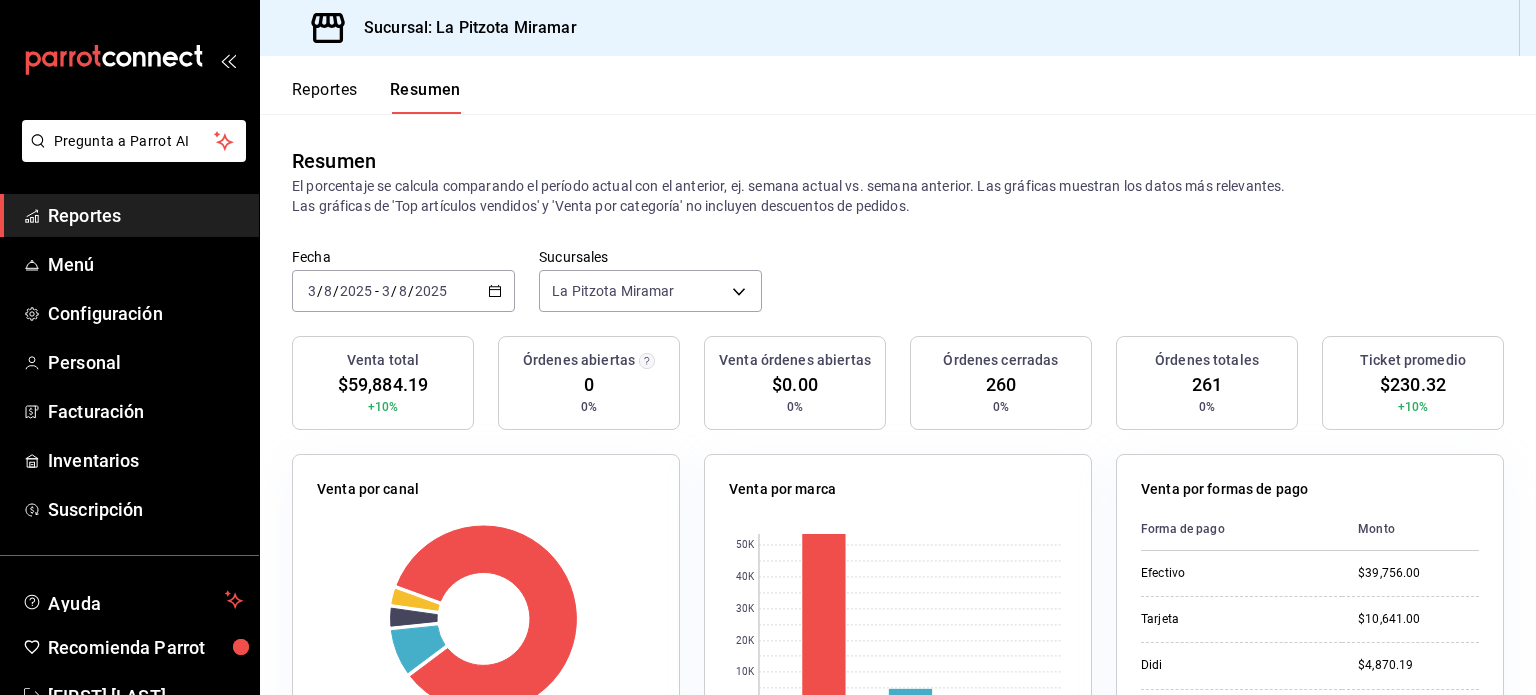 click on "Reportes" at bounding box center (325, 97) 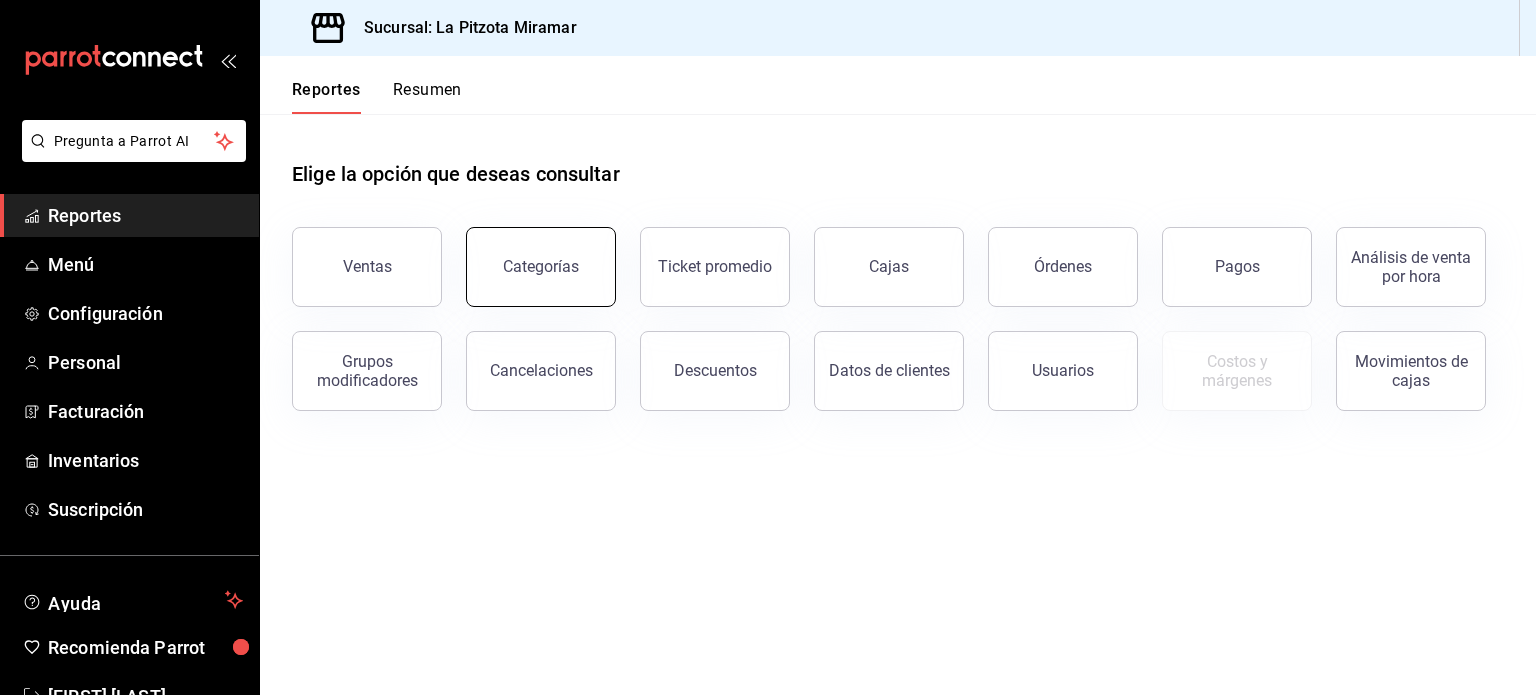 click on "Categorías" at bounding box center [541, 267] 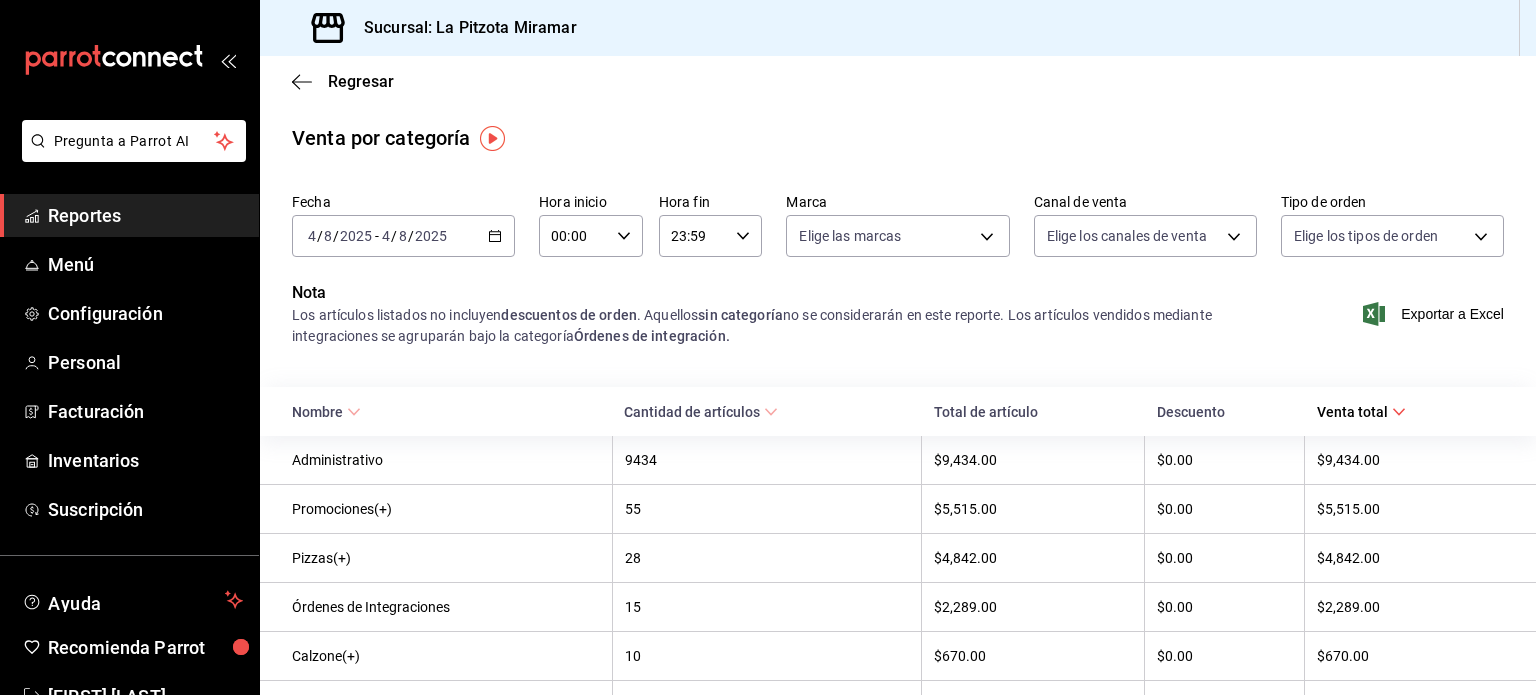 click 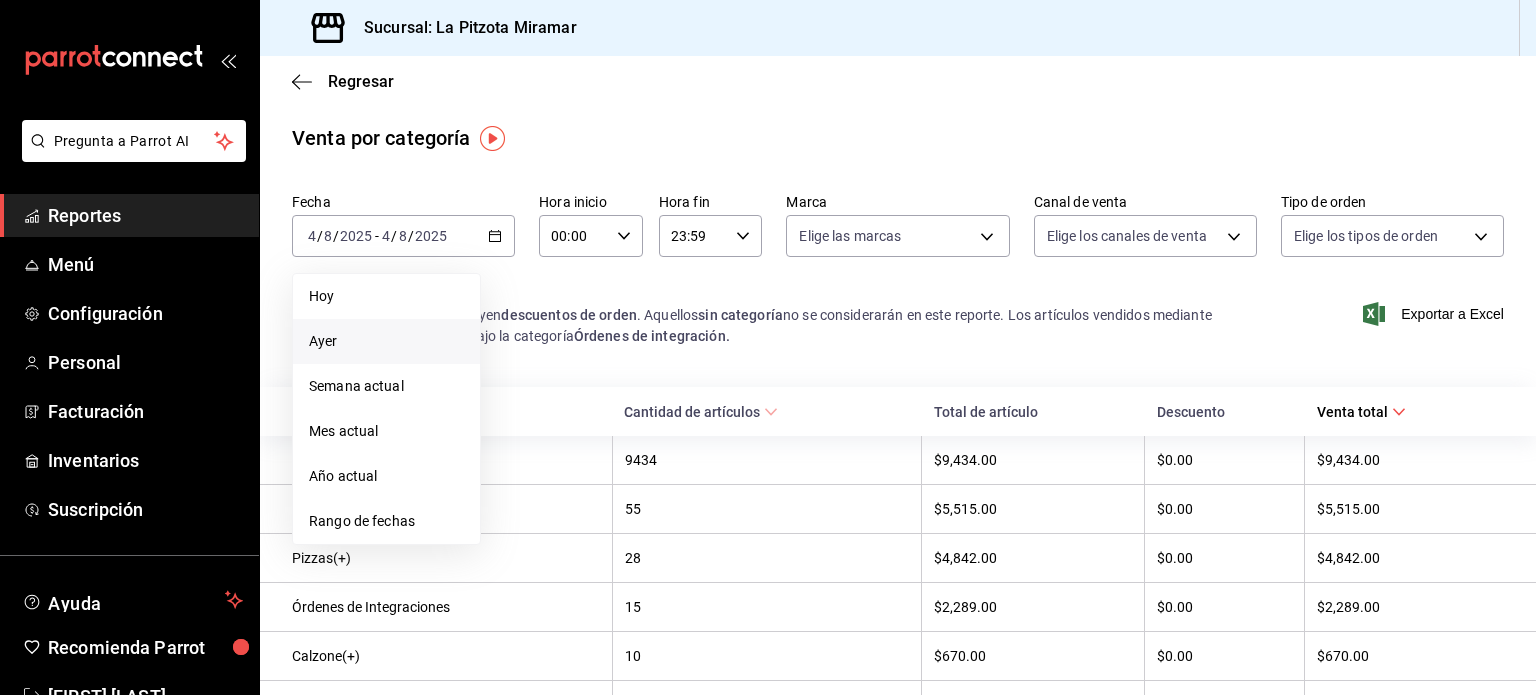 click on "Ayer" at bounding box center (386, 341) 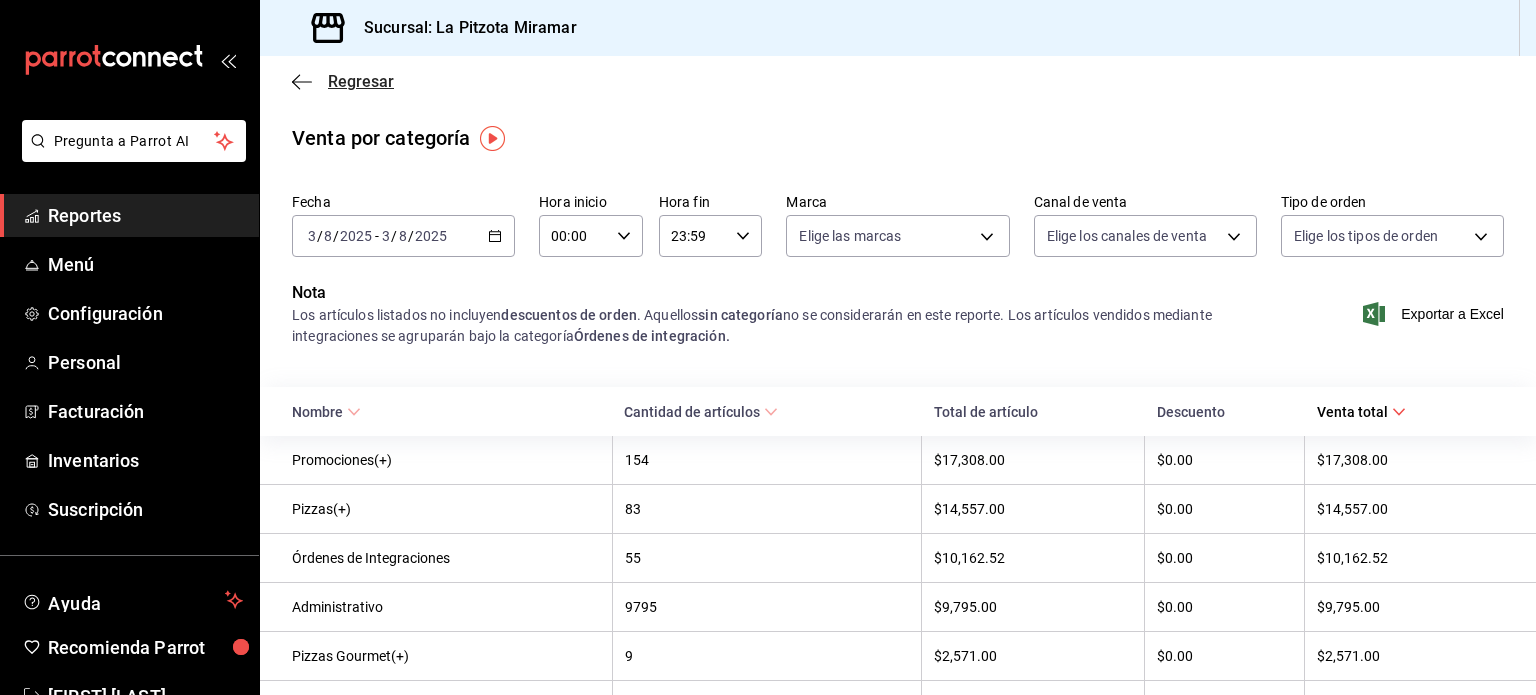 click 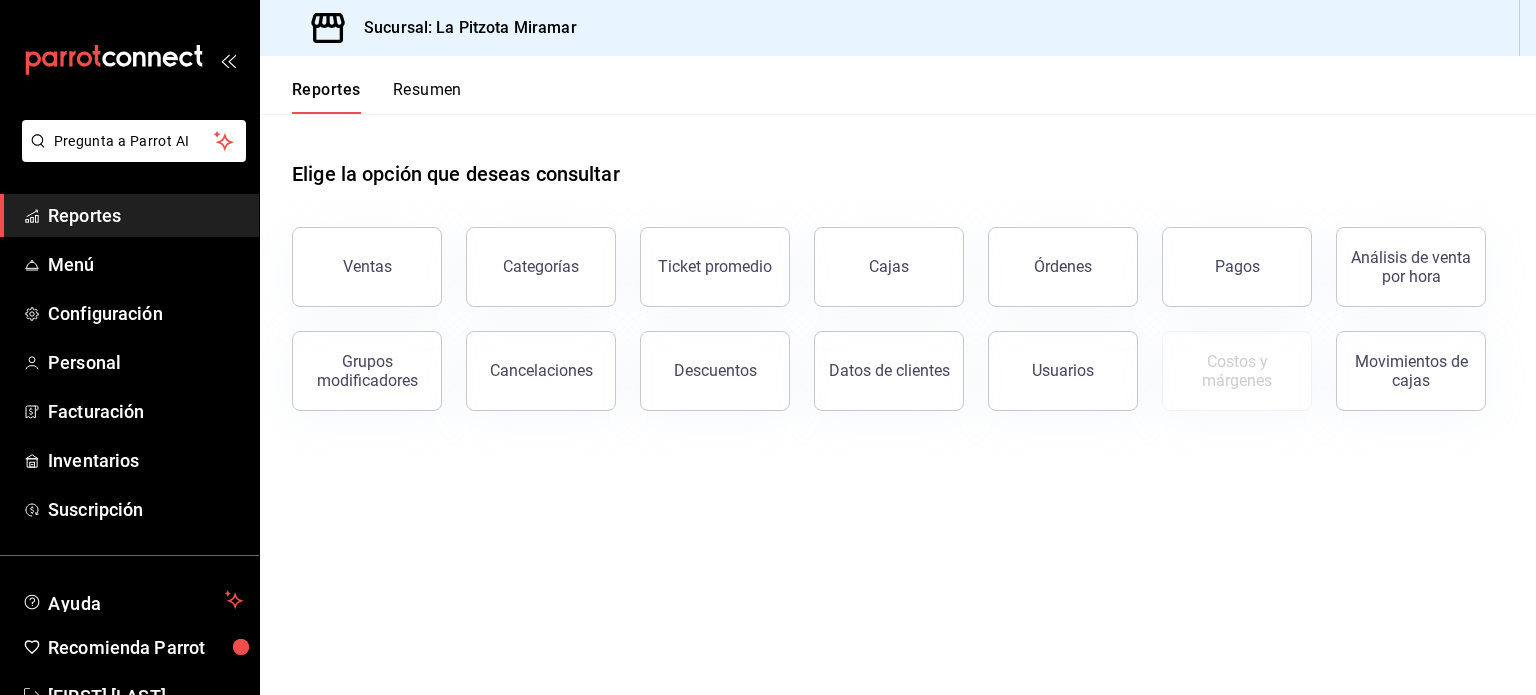 click on "Resumen" at bounding box center (427, 97) 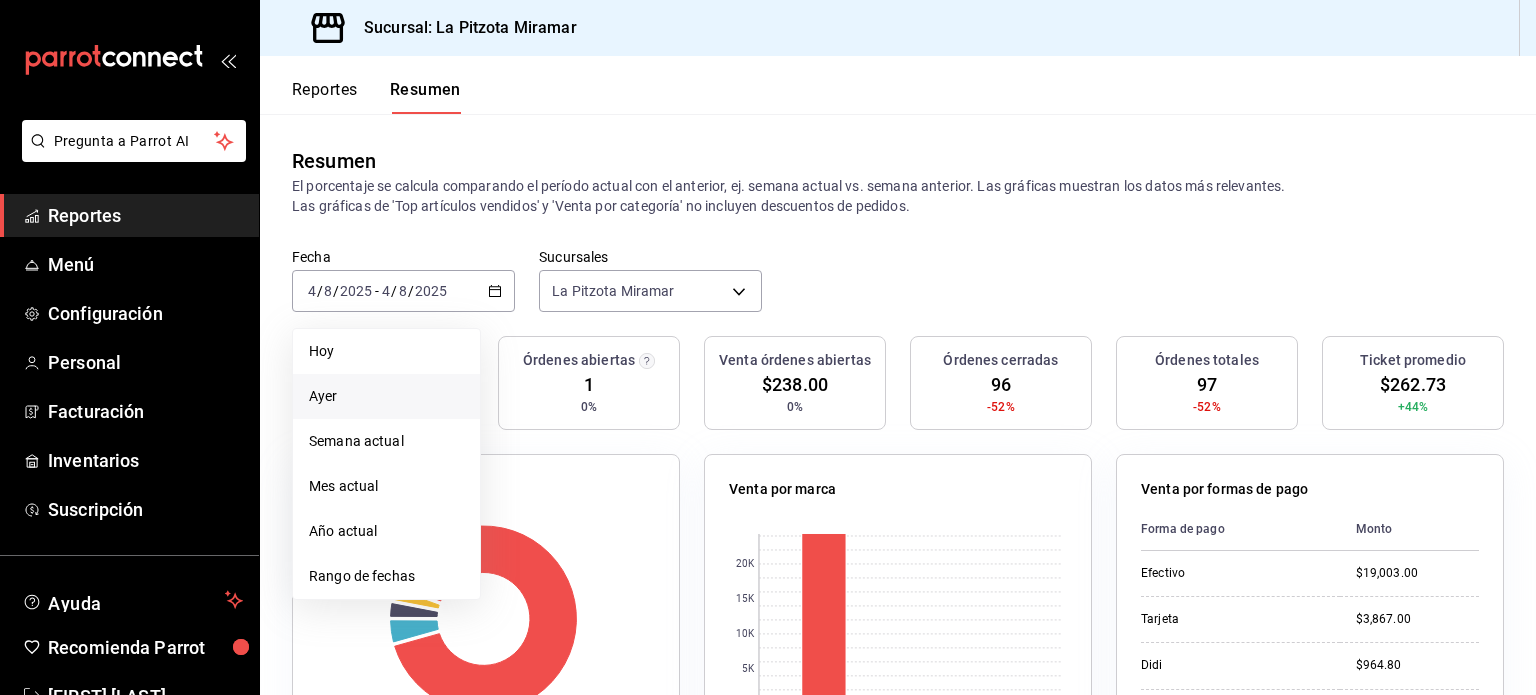click on "Ayer" at bounding box center [386, 396] 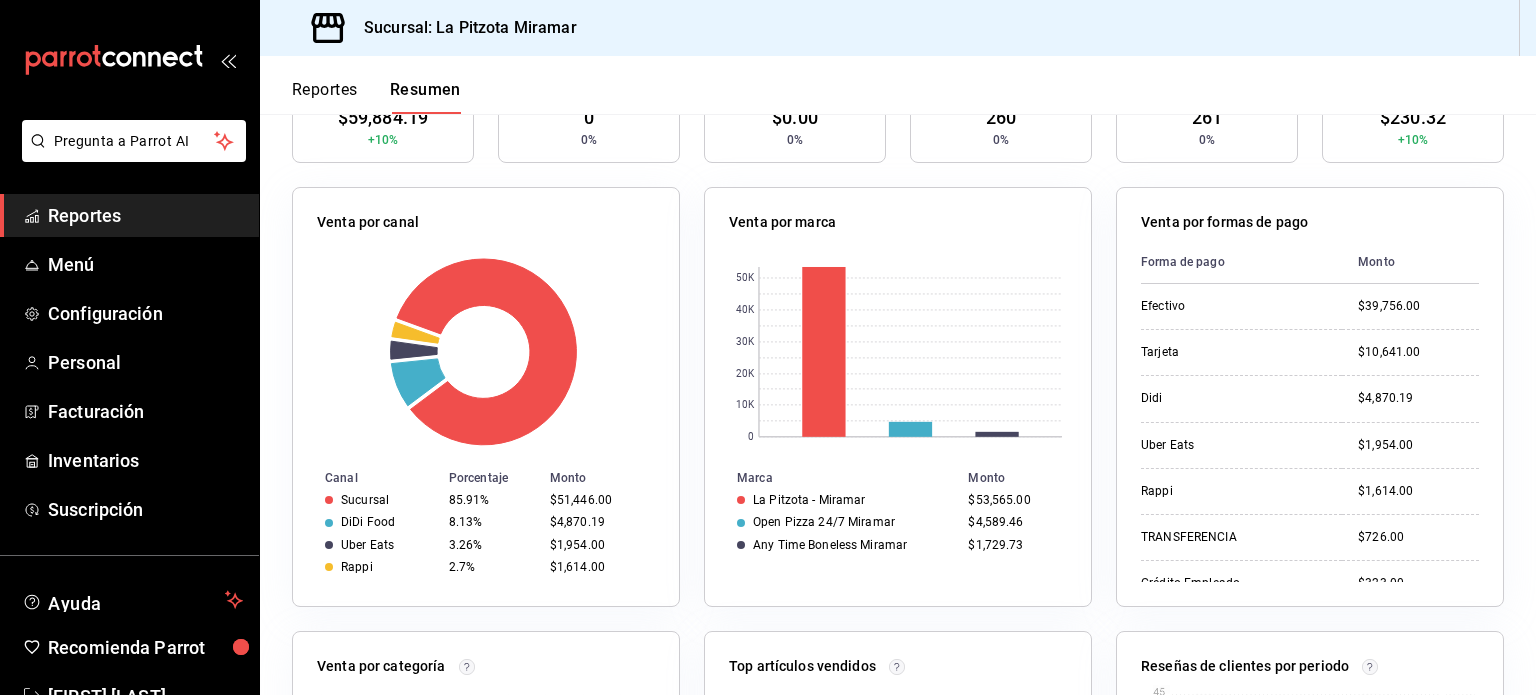 scroll, scrollTop: 264, scrollLeft: 0, axis: vertical 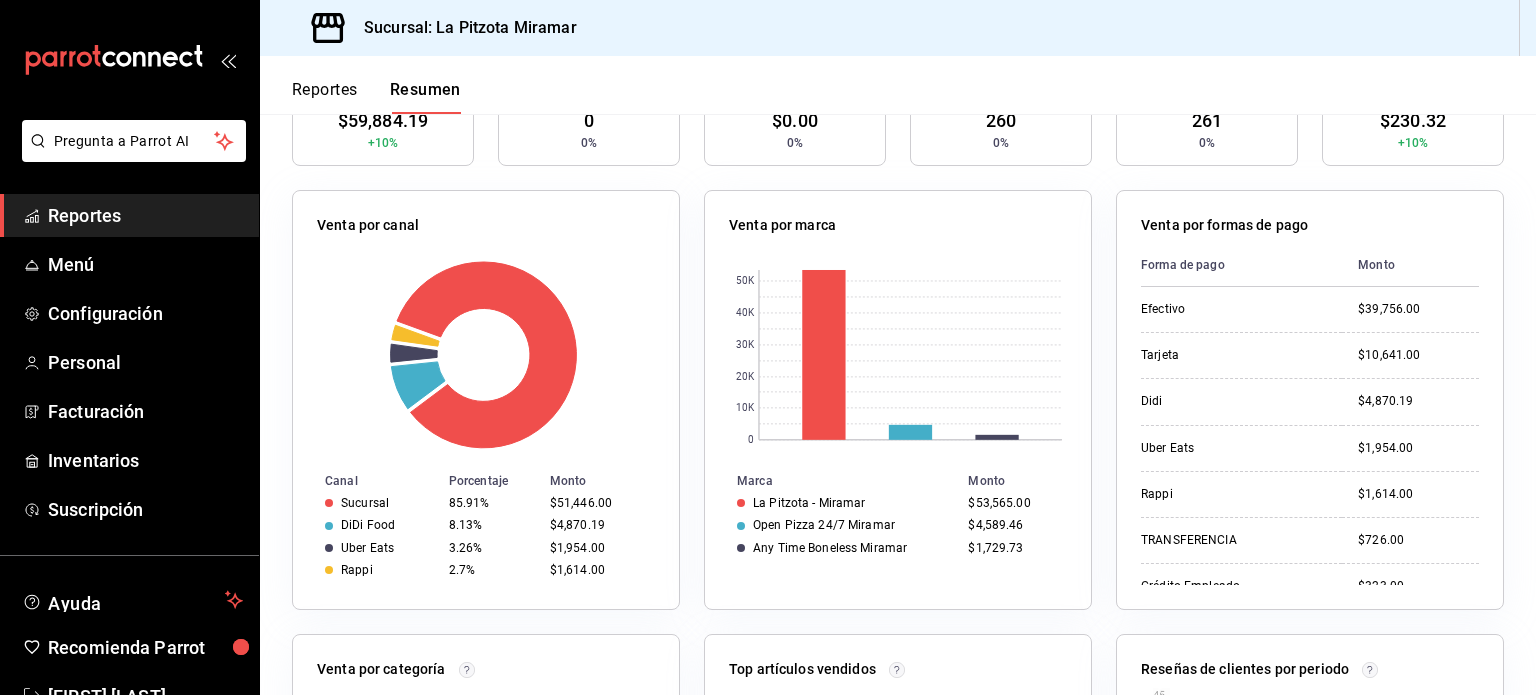 click on "Reportes Resumen" at bounding box center [360, 85] 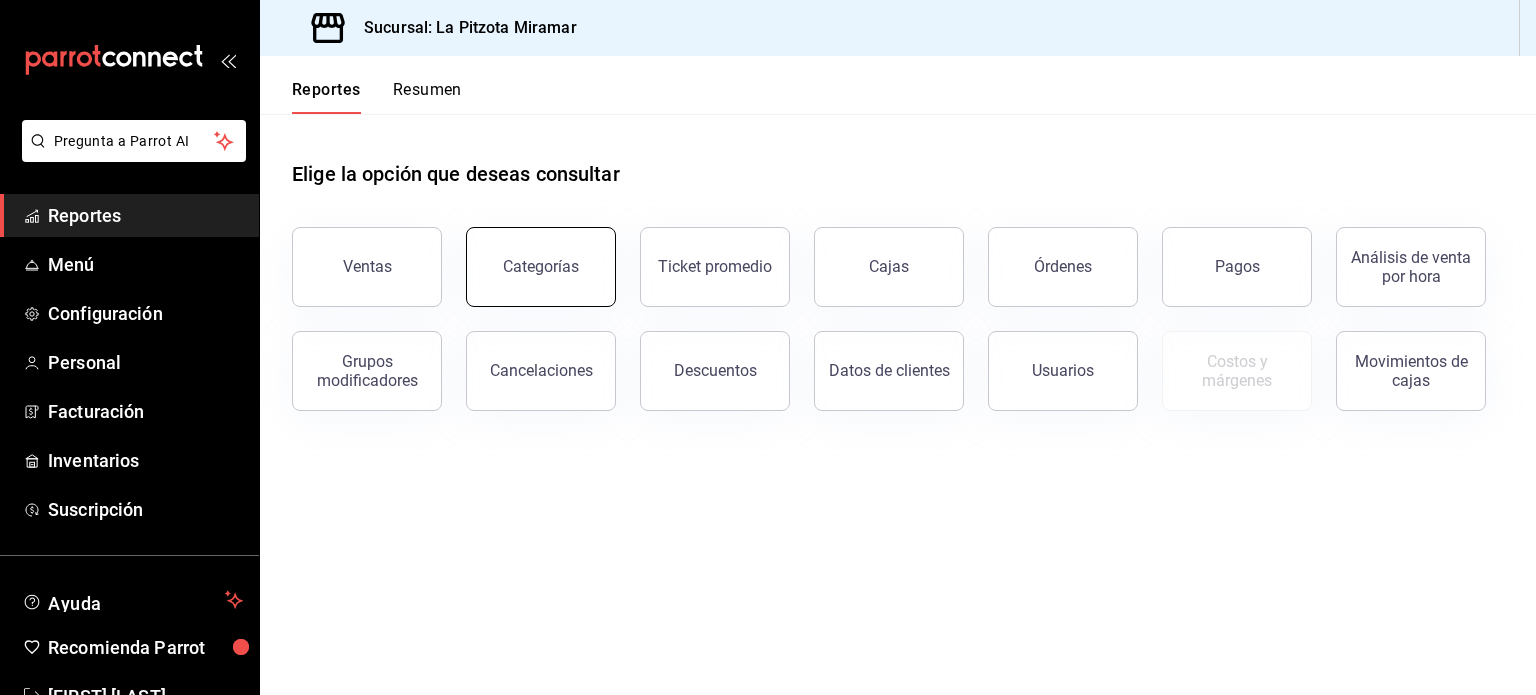 click on "Categorías" at bounding box center [541, 267] 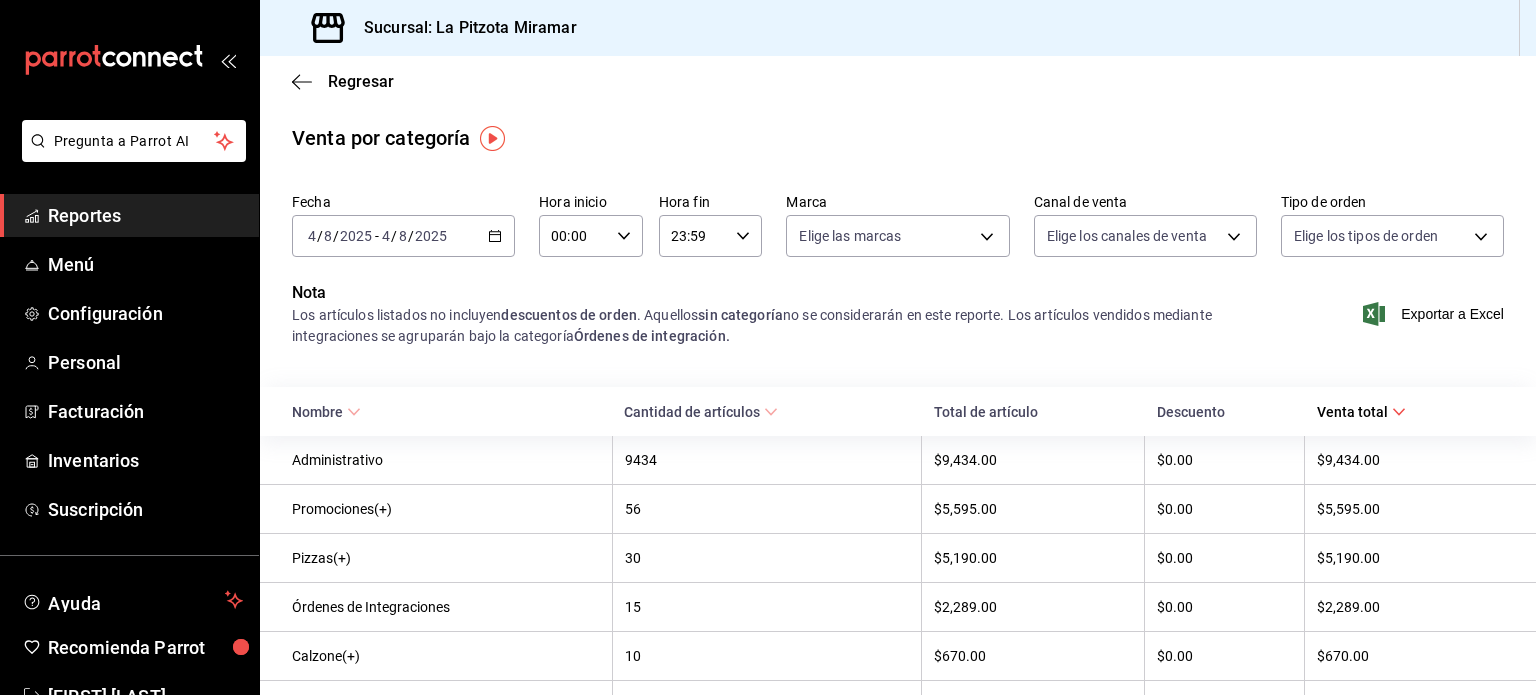 click on "2025-08-04 4 / 8 / 2025 - 2025-08-04 4 / 8 / 2025" at bounding box center (403, 236) 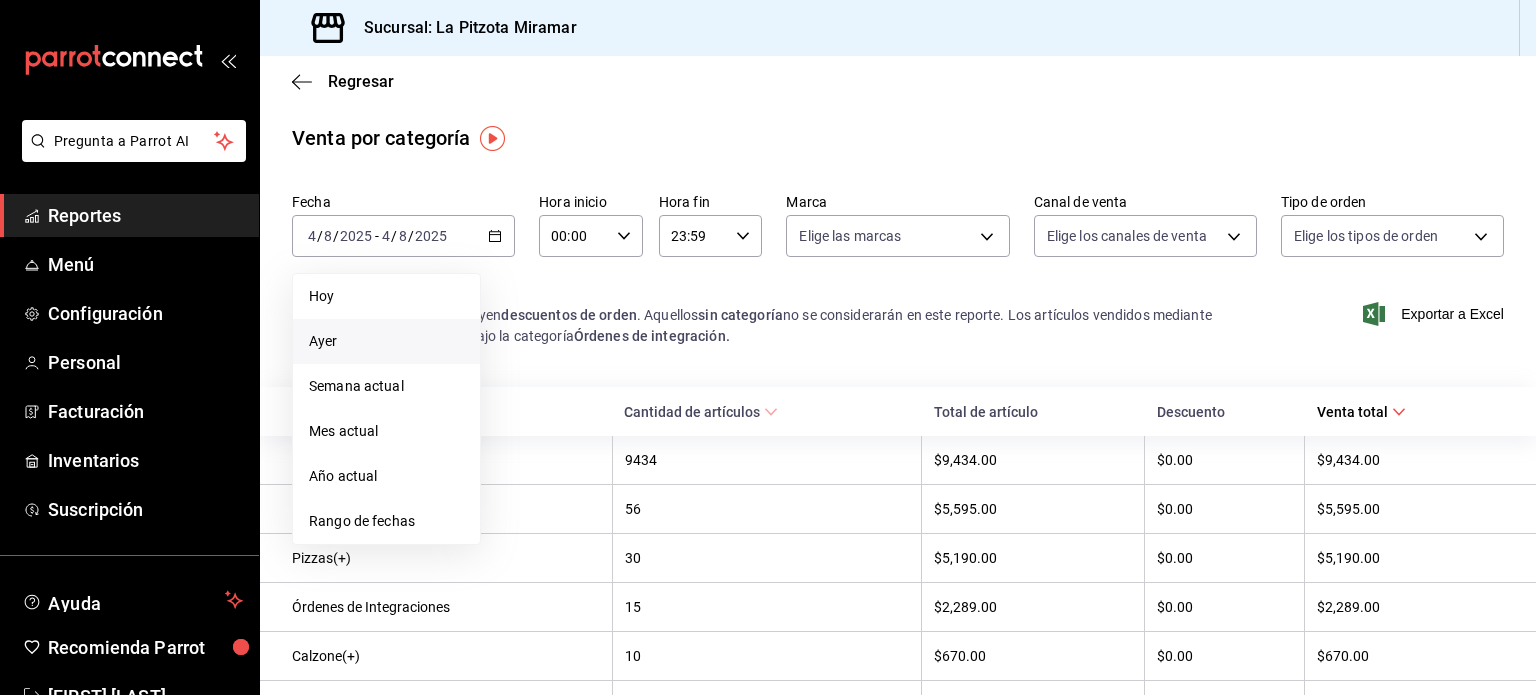 click on "Ayer" at bounding box center (386, 341) 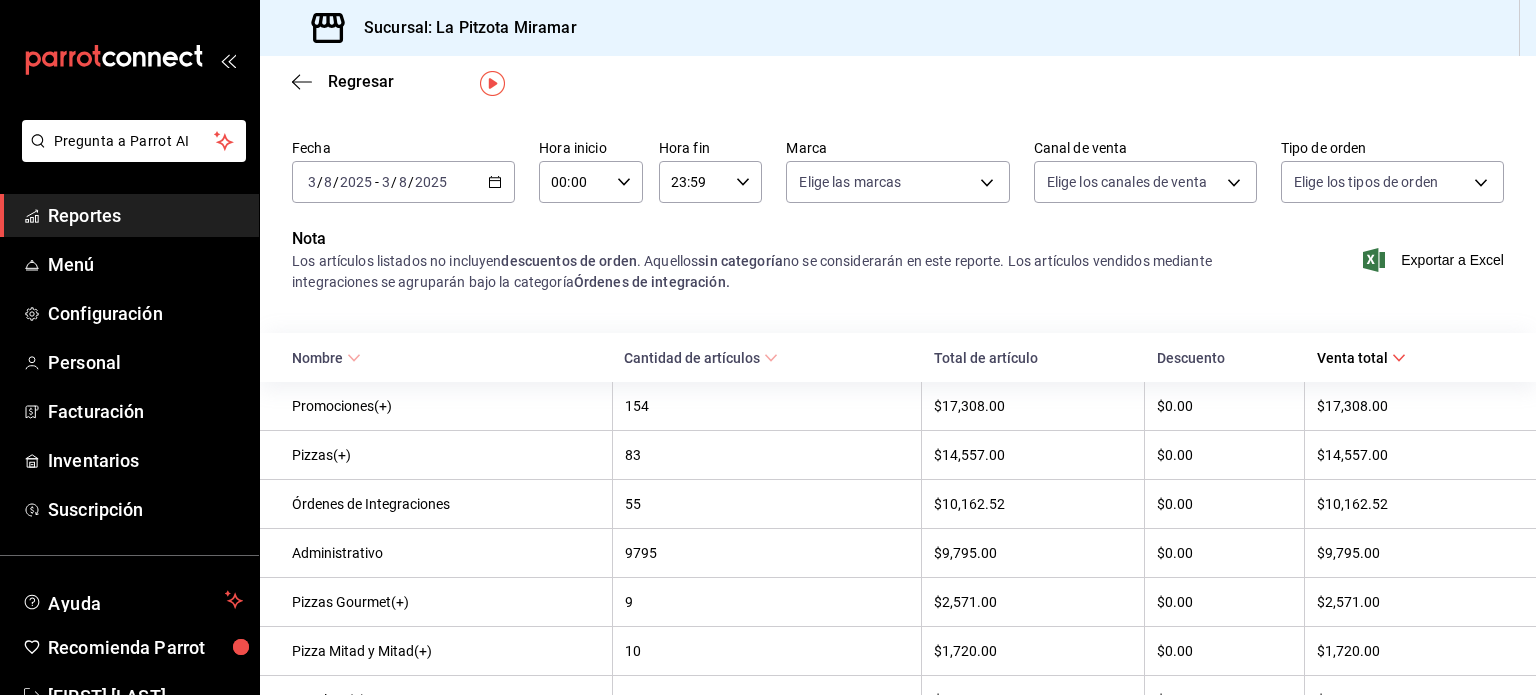 scroll, scrollTop: 56, scrollLeft: 0, axis: vertical 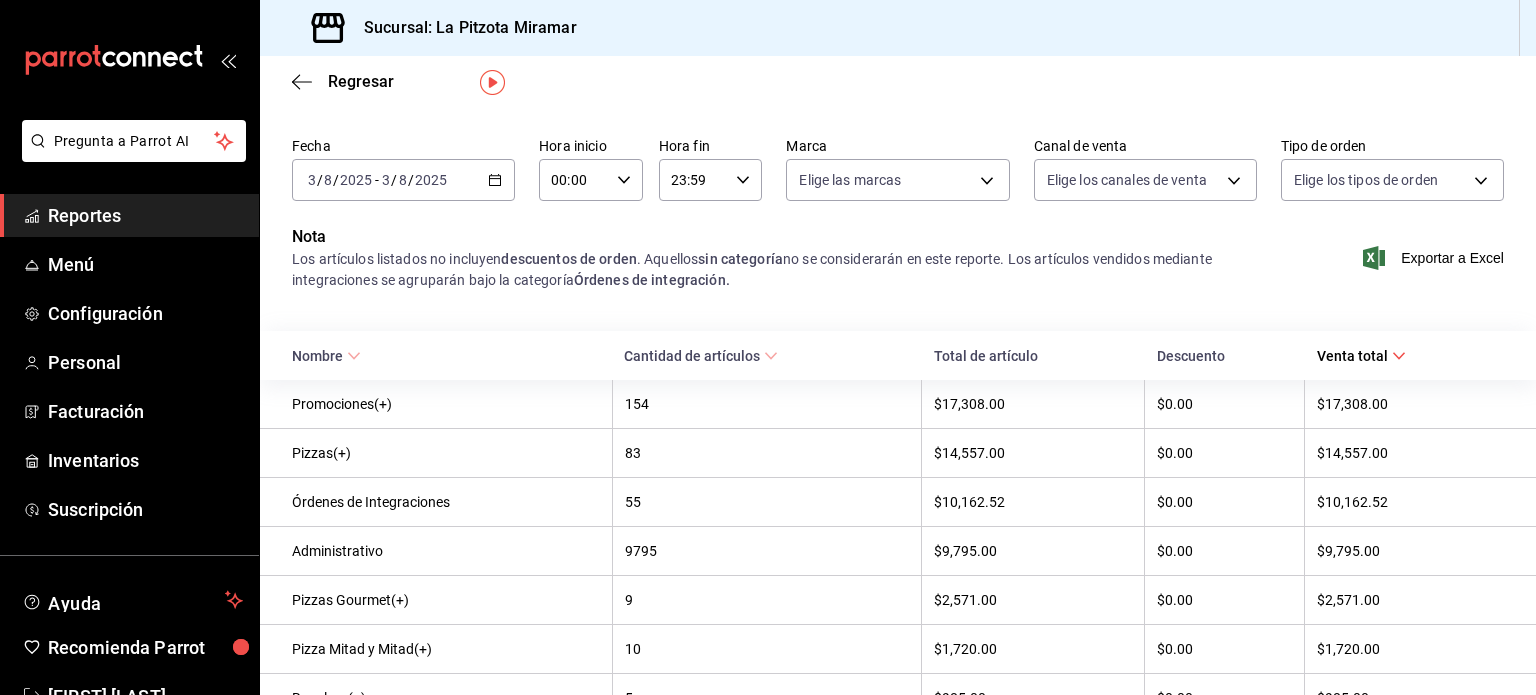 click on "2025-08-03 3 / 8 / 2025 - 2025-08-03 3 / 8 / 2025" at bounding box center [403, 180] 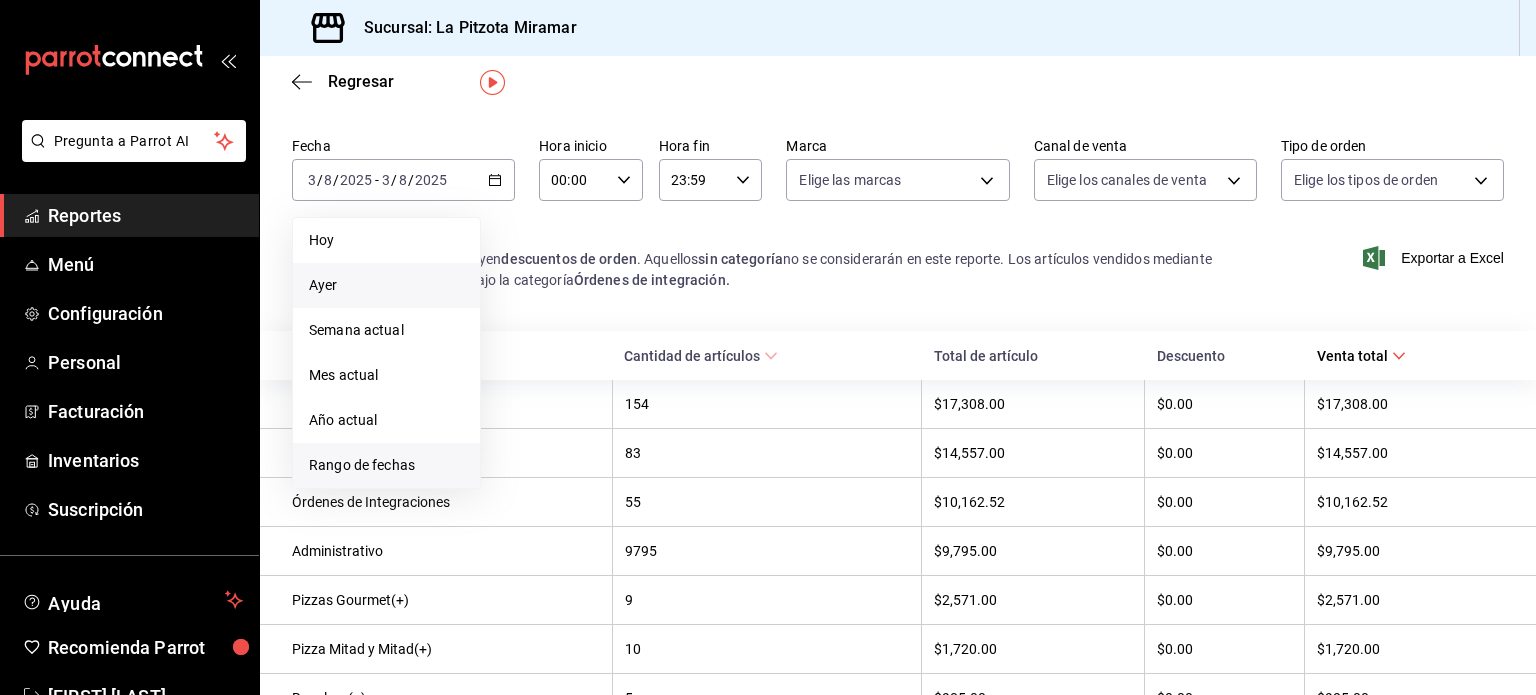 click on "Rango de fechas" at bounding box center (386, 465) 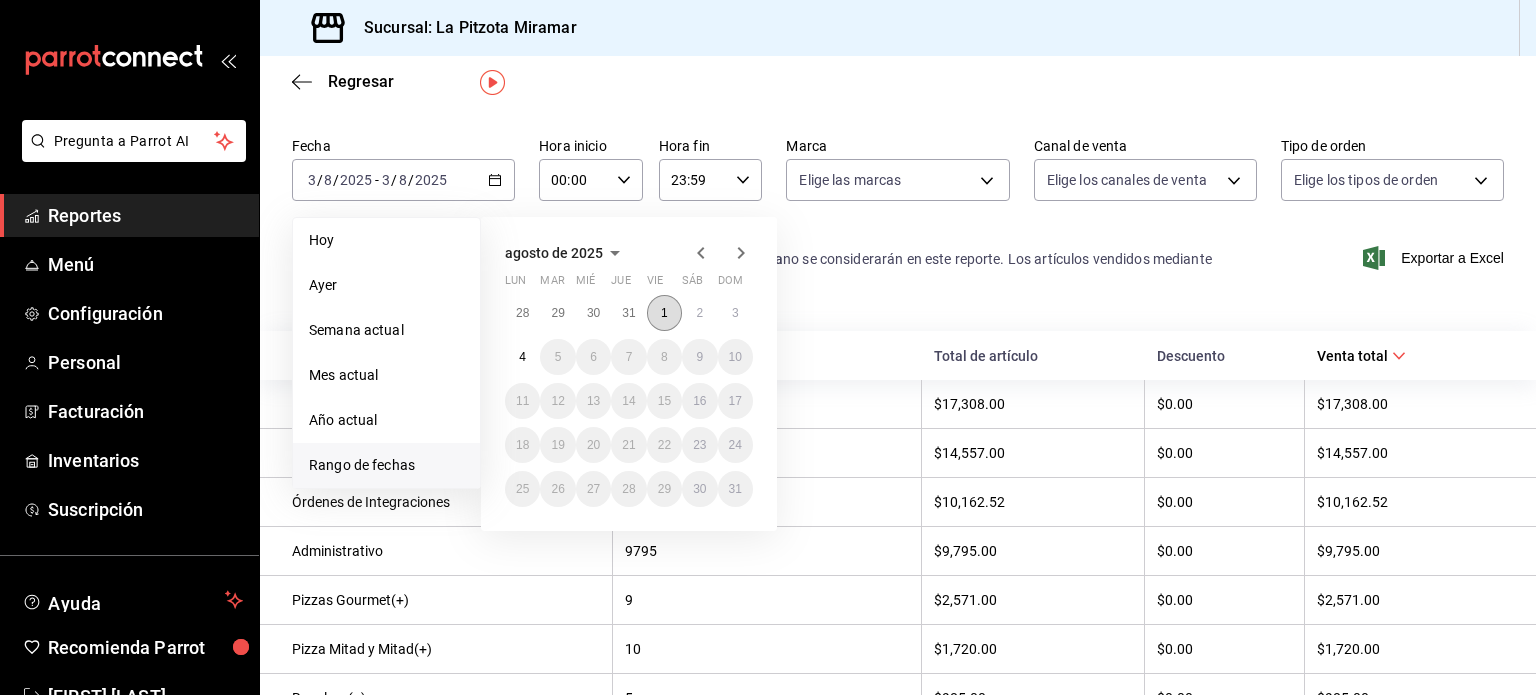 click on "1" at bounding box center [664, 313] 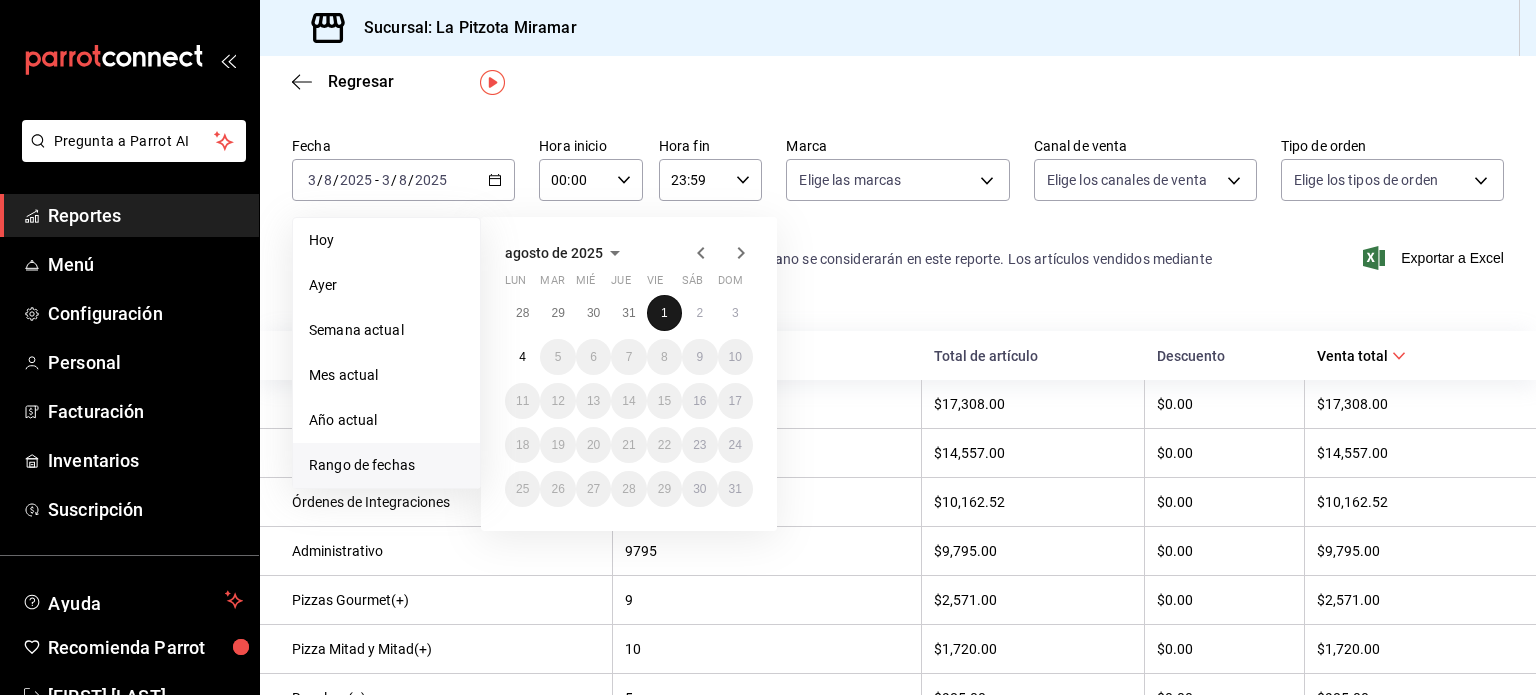 click on "1" at bounding box center (664, 313) 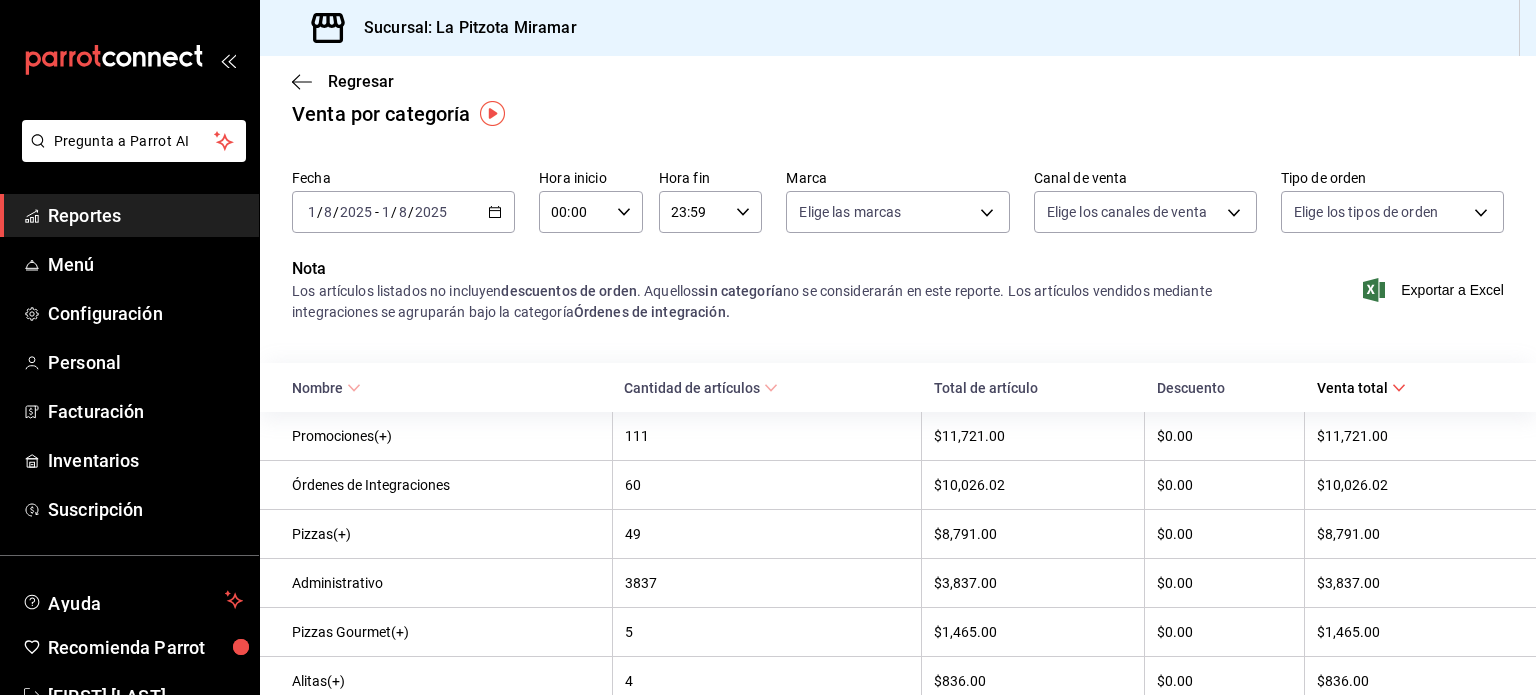 scroll, scrollTop: 24, scrollLeft: 0, axis: vertical 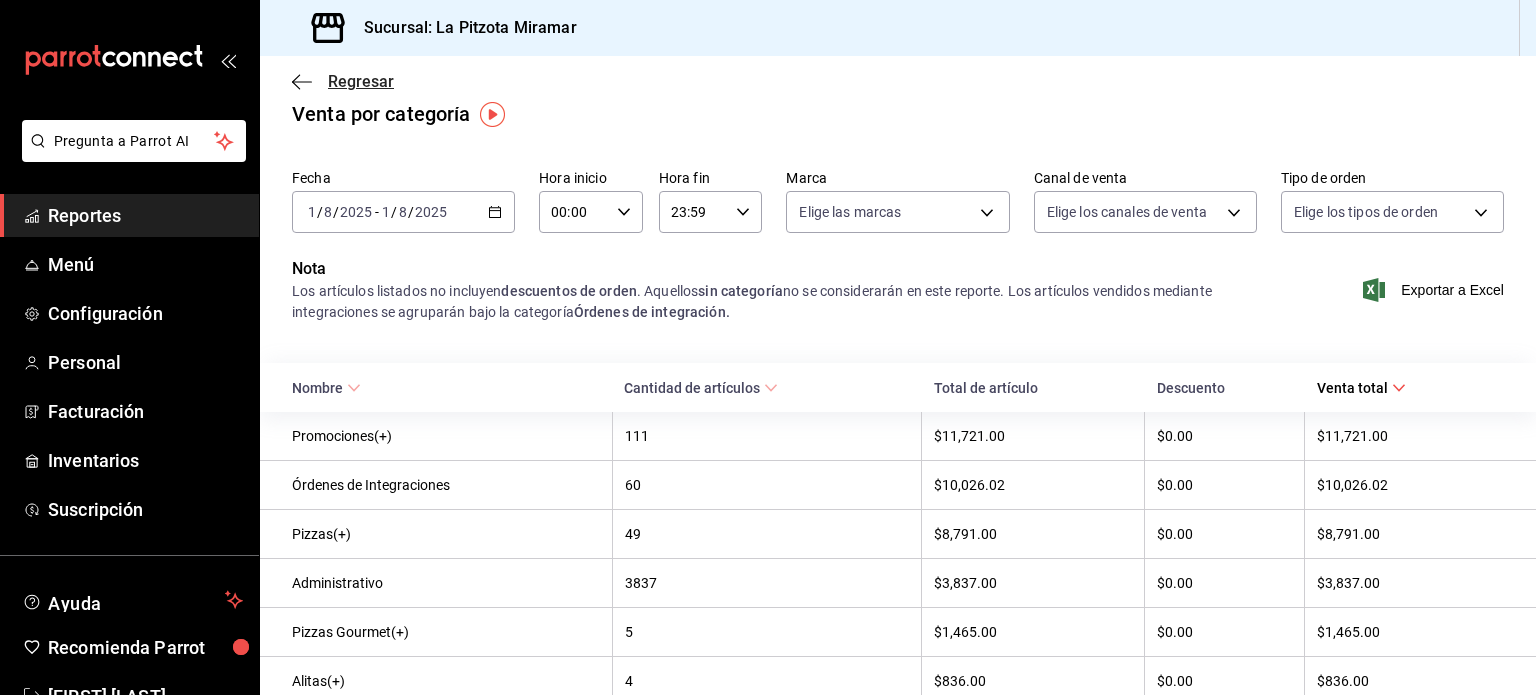 click 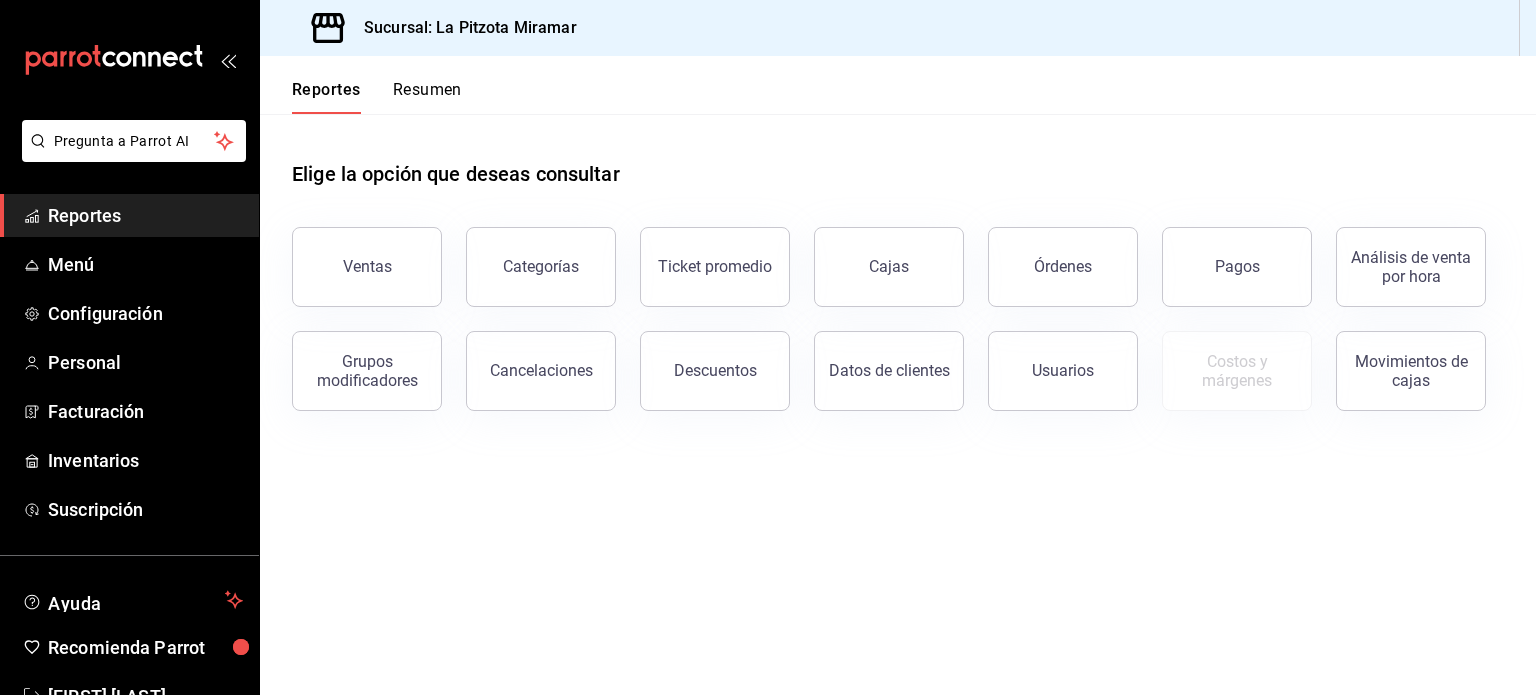 click on "Resumen" at bounding box center (427, 97) 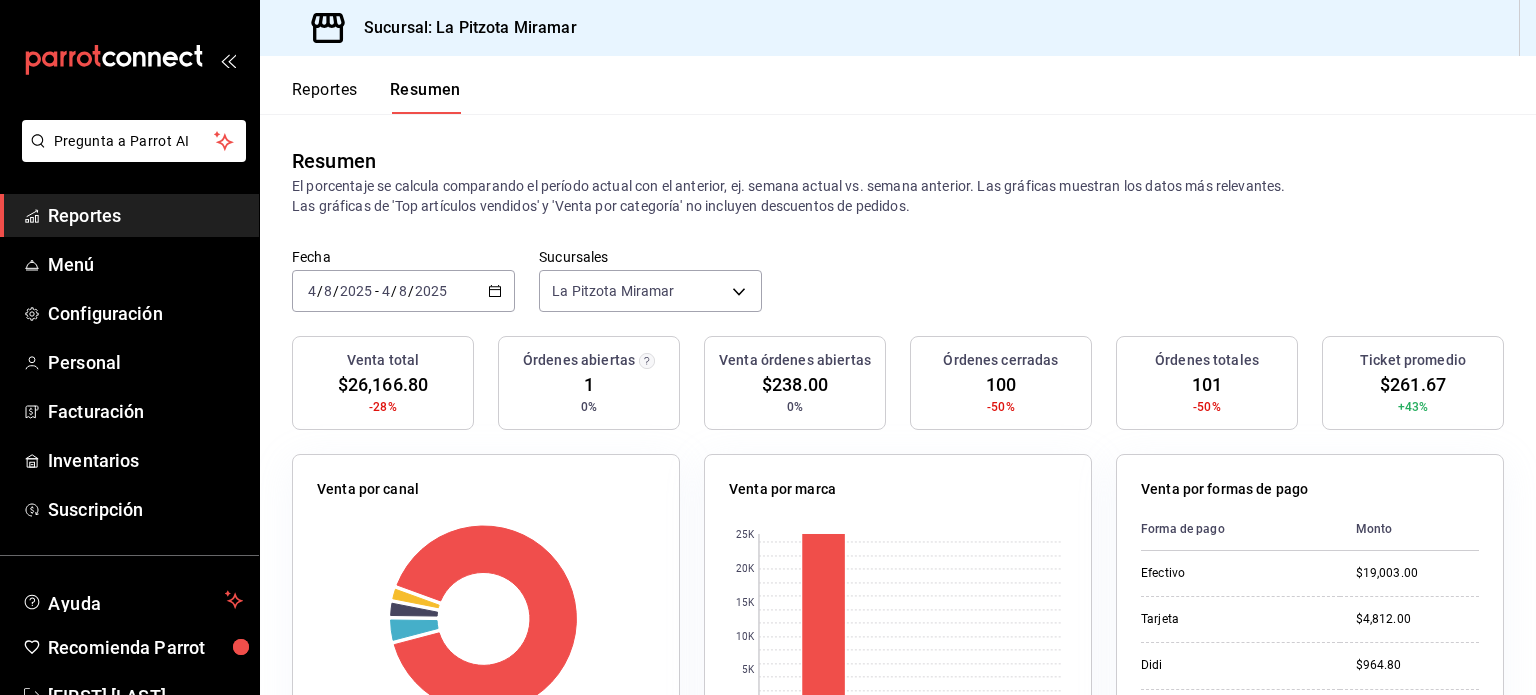 click on "2025-08-04 4 / 8 / 2025 - 2025-08-04 4 / 8 / 2025" at bounding box center [403, 291] 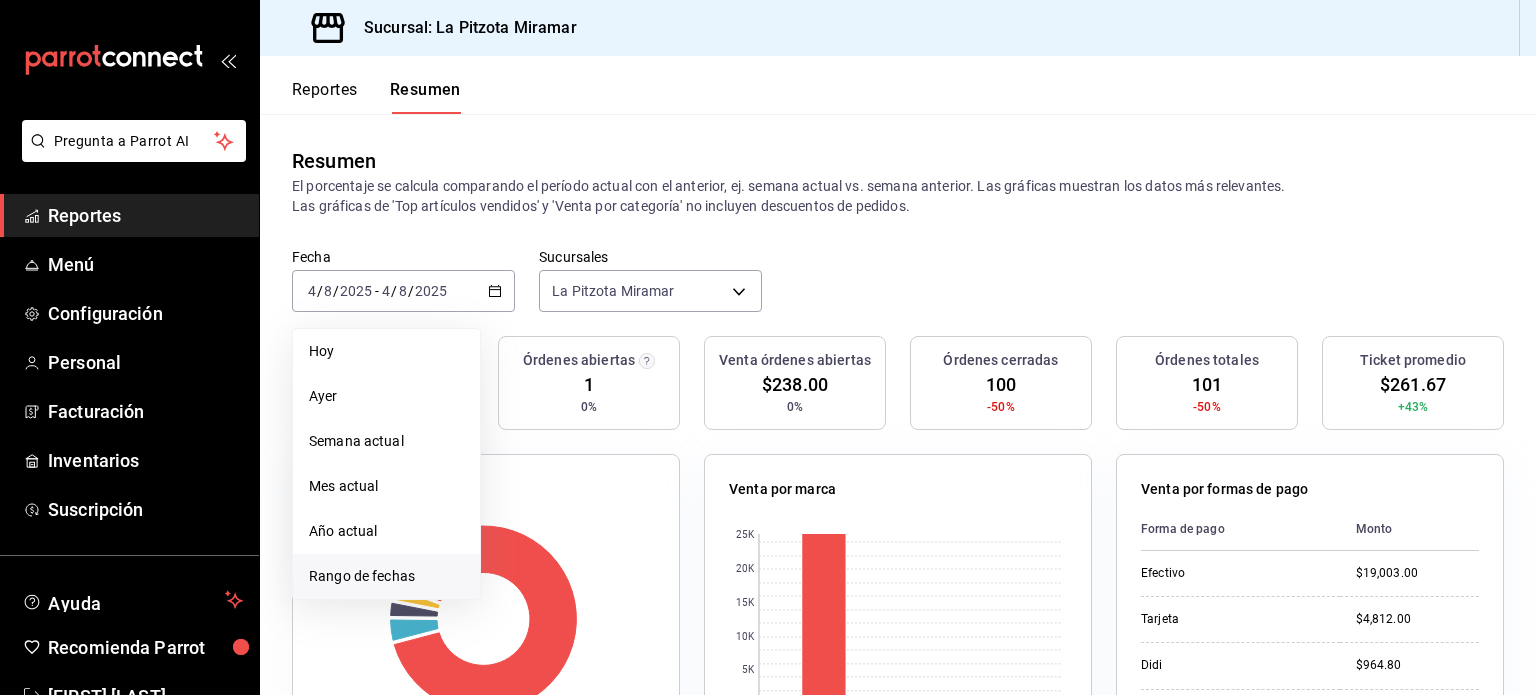 click on "Rango de fechas" at bounding box center (386, 576) 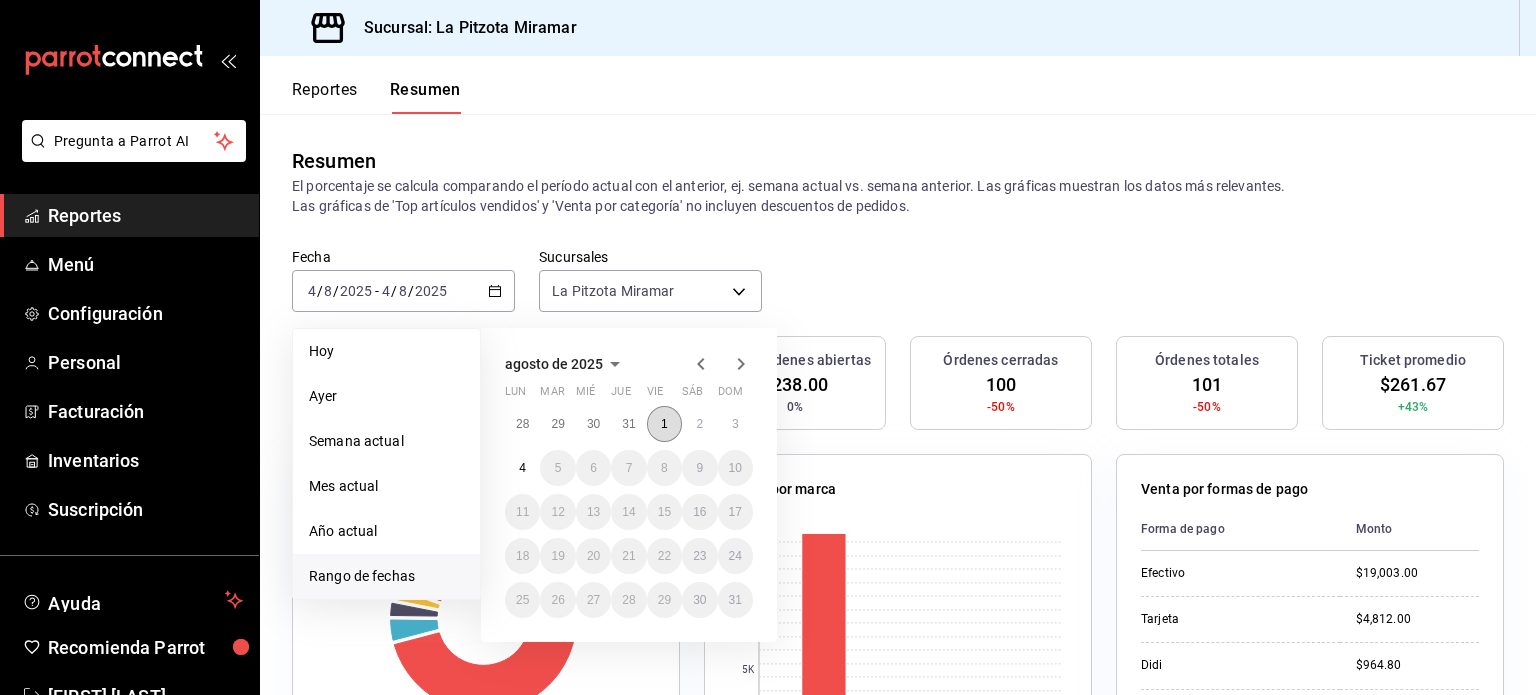 click on "1" at bounding box center (664, 424) 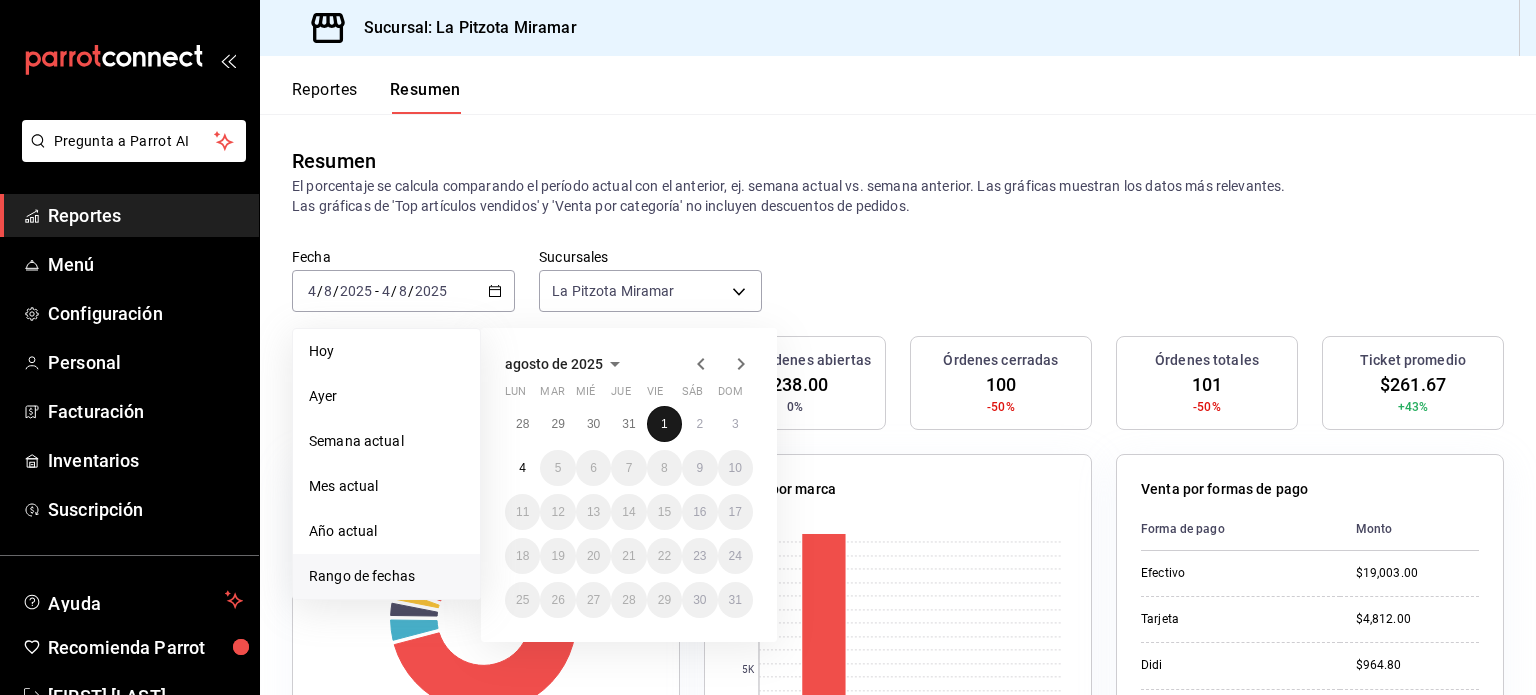 click on "1" at bounding box center [664, 424] 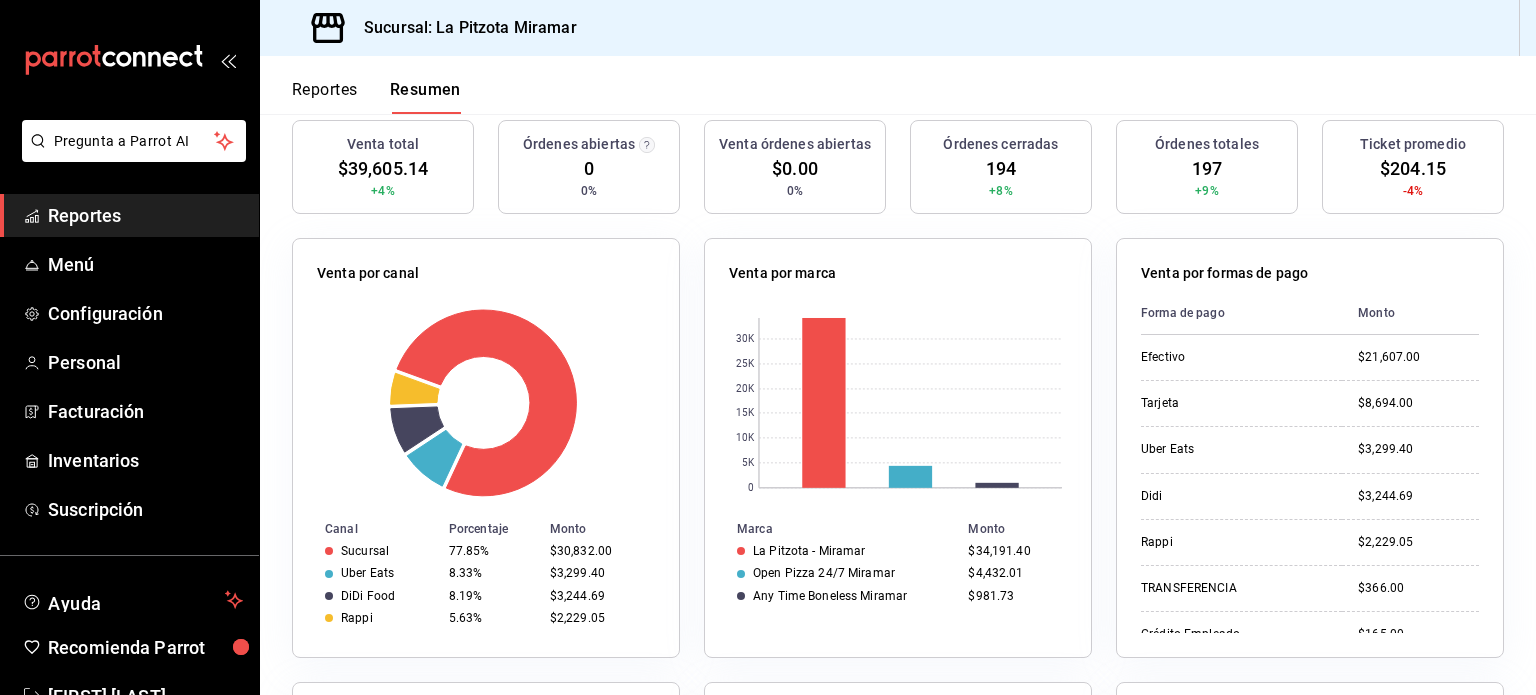 scroll, scrollTop: 0, scrollLeft: 0, axis: both 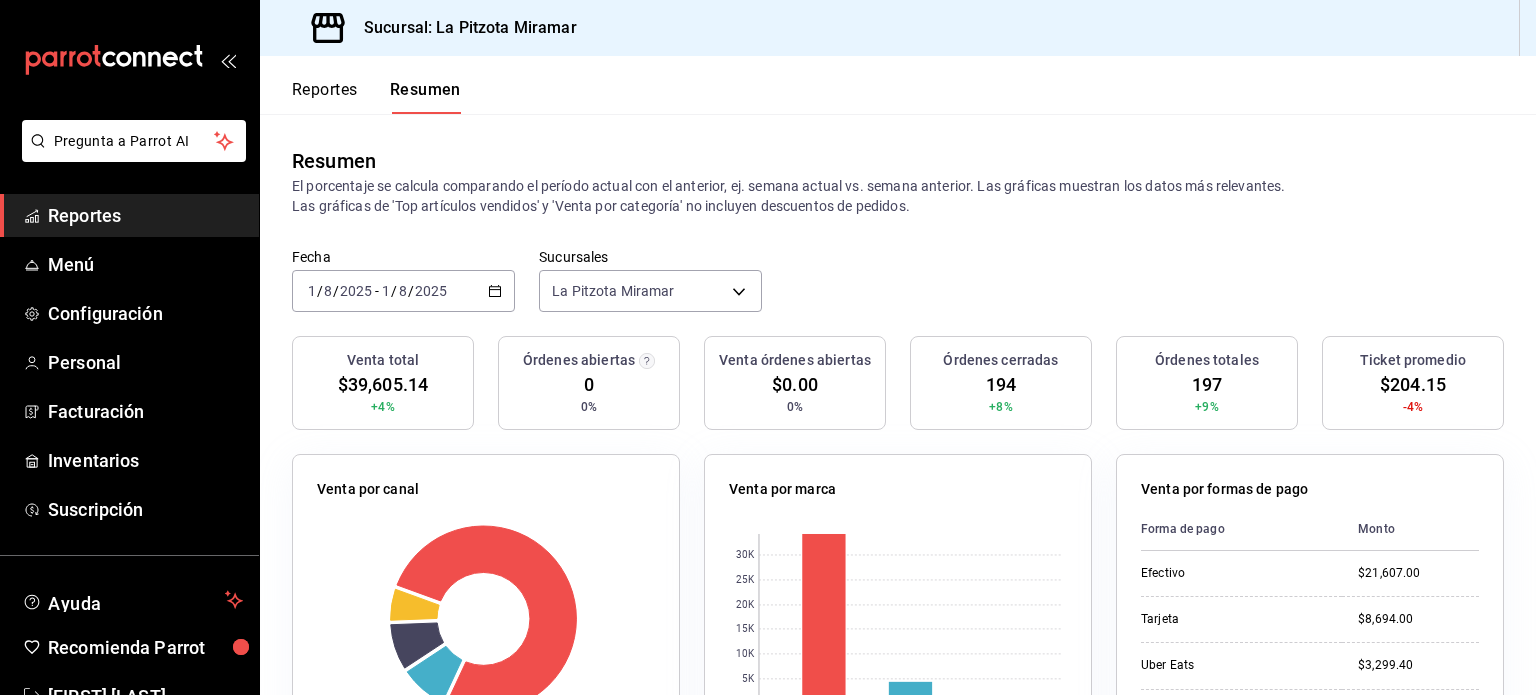 click 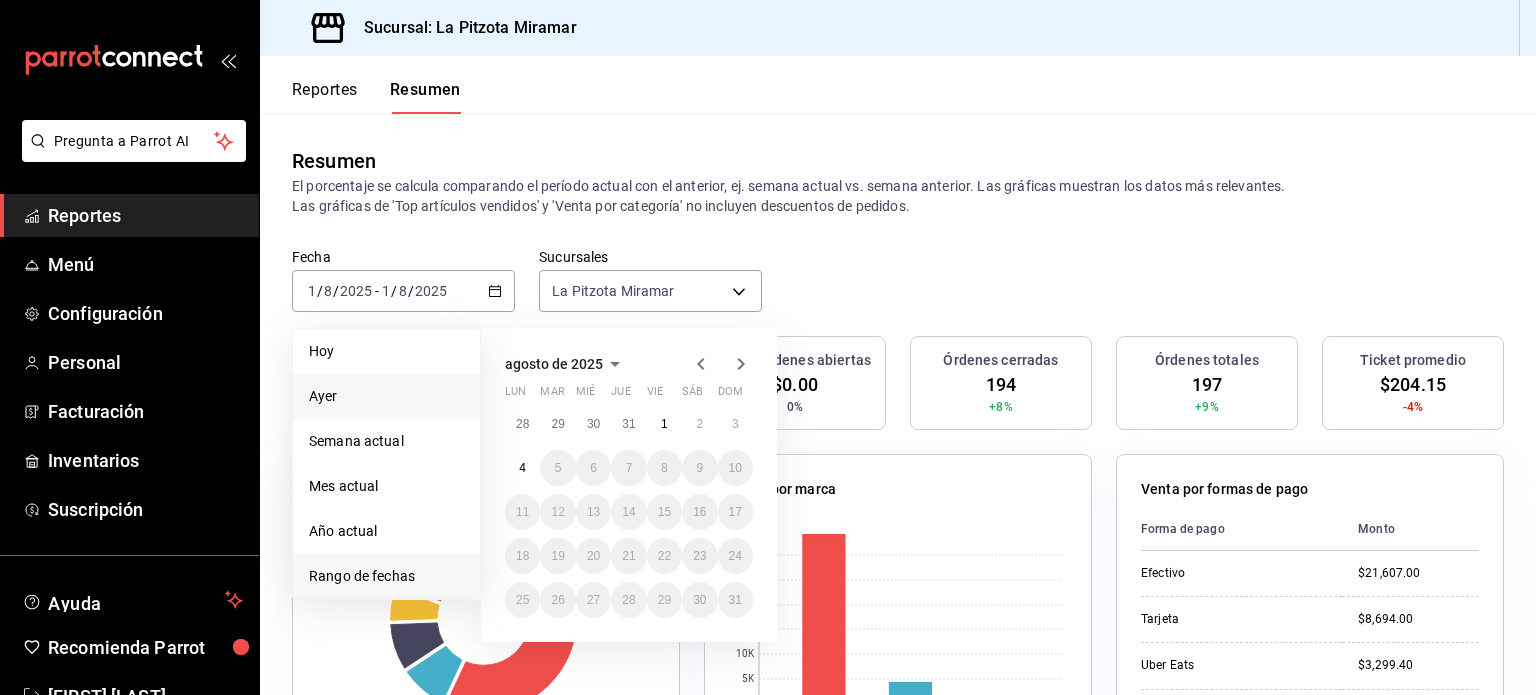 click on "Ayer" at bounding box center (386, 396) 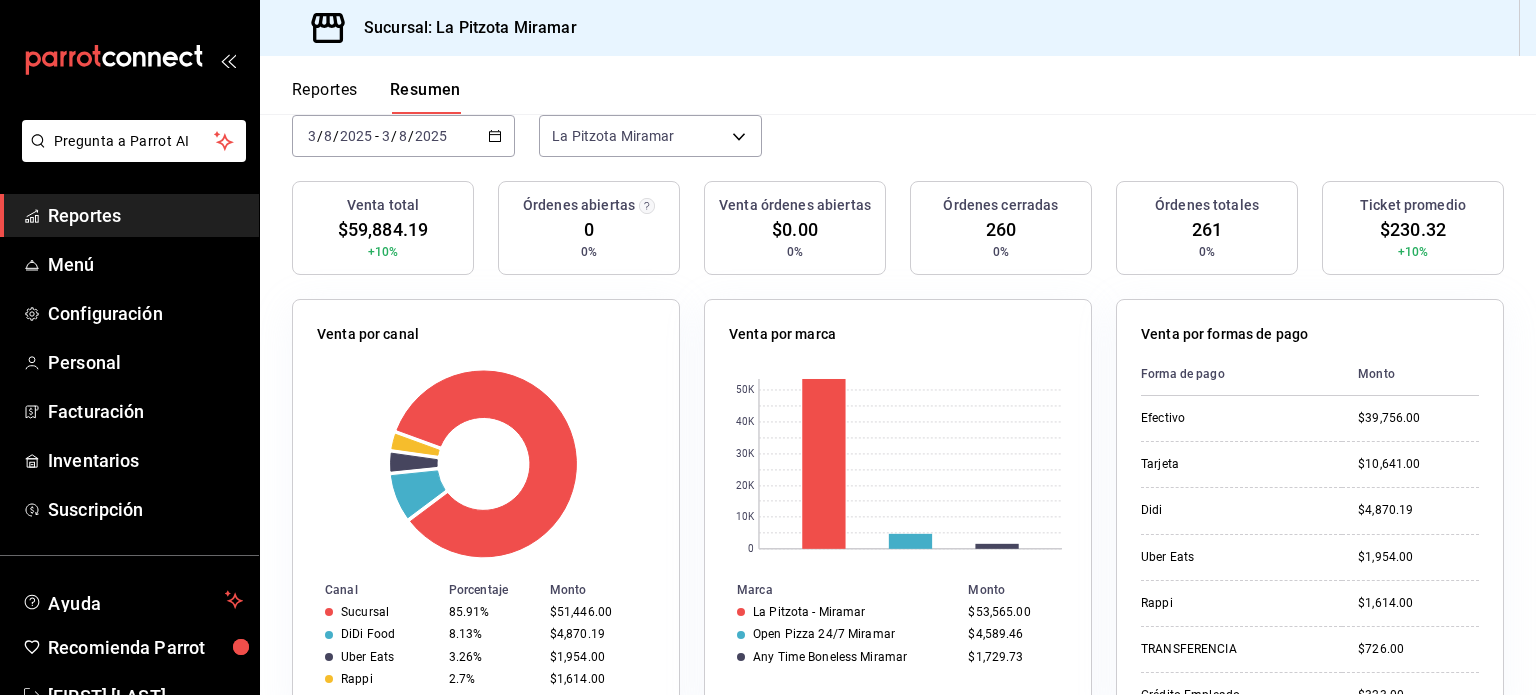 scroll, scrollTop: 151, scrollLeft: 0, axis: vertical 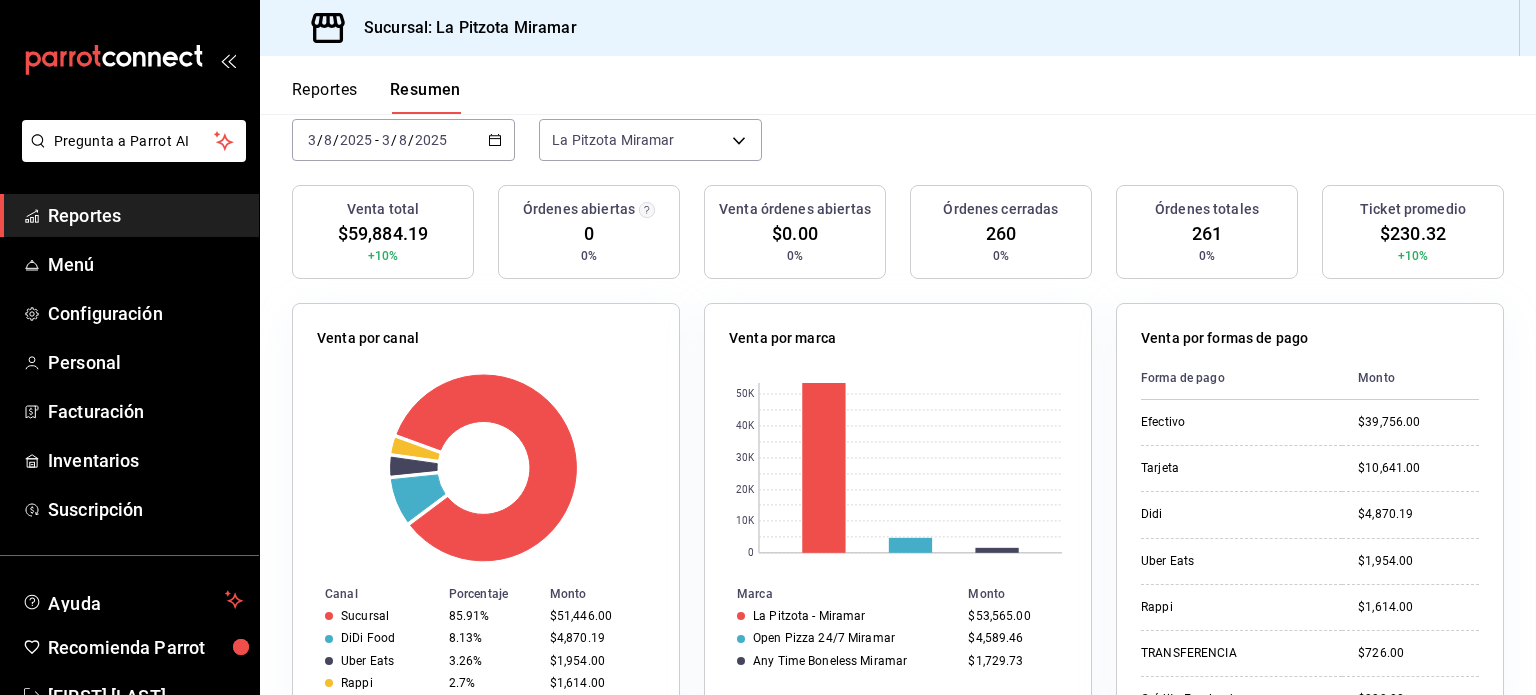 click on "2025-08-03 3 / 8 / 2025 - 2025-08-03 3 / 8 / 2025" at bounding box center (403, 140) 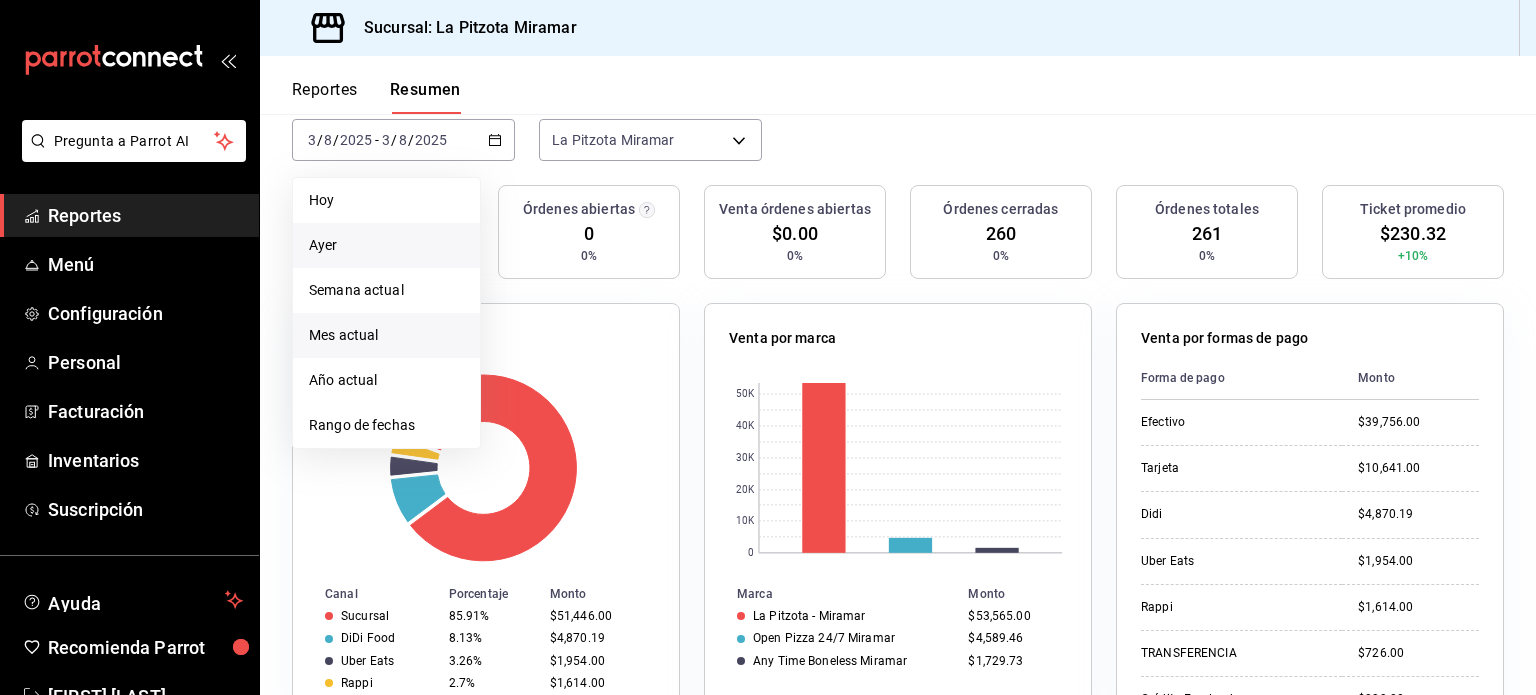 click on "Mes actual" at bounding box center (386, 335) 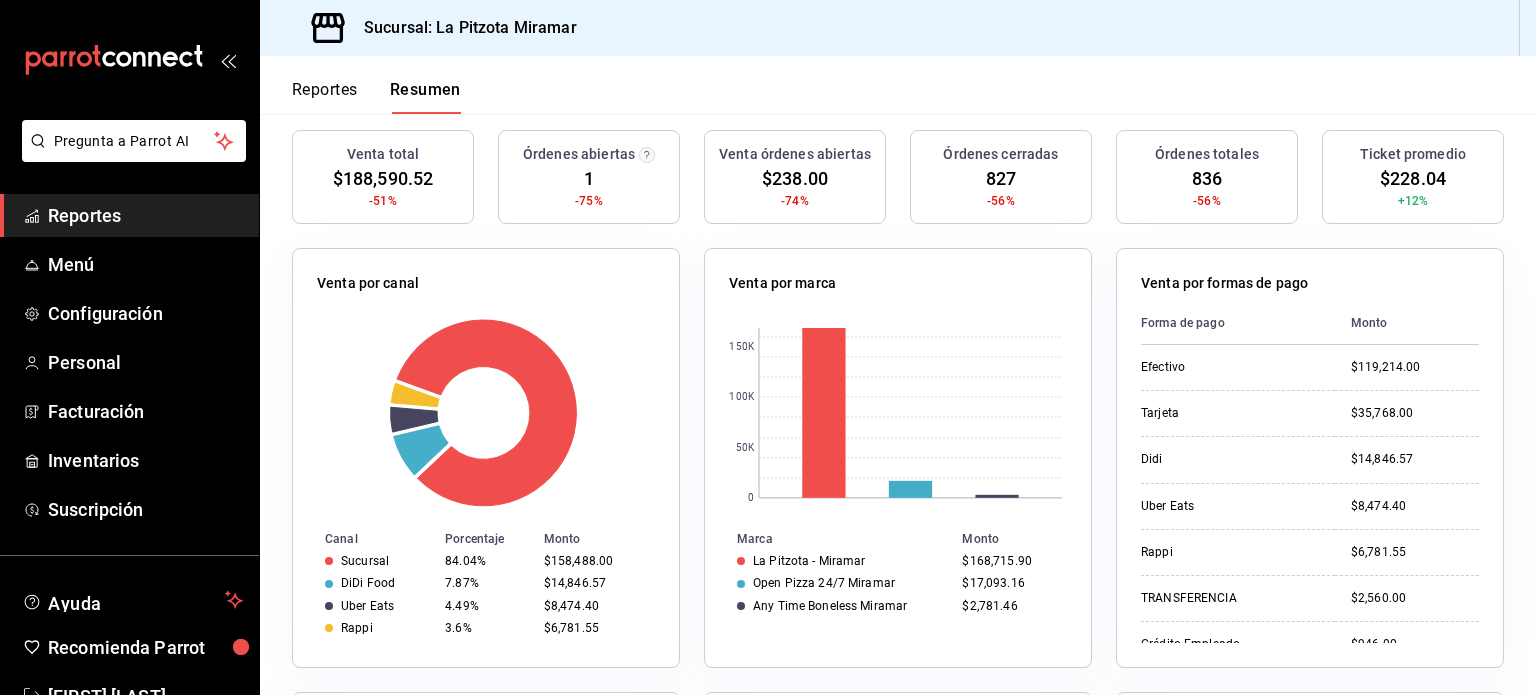 scroll, scrollTop: 207, scrollLeft: 0, axis: vertical 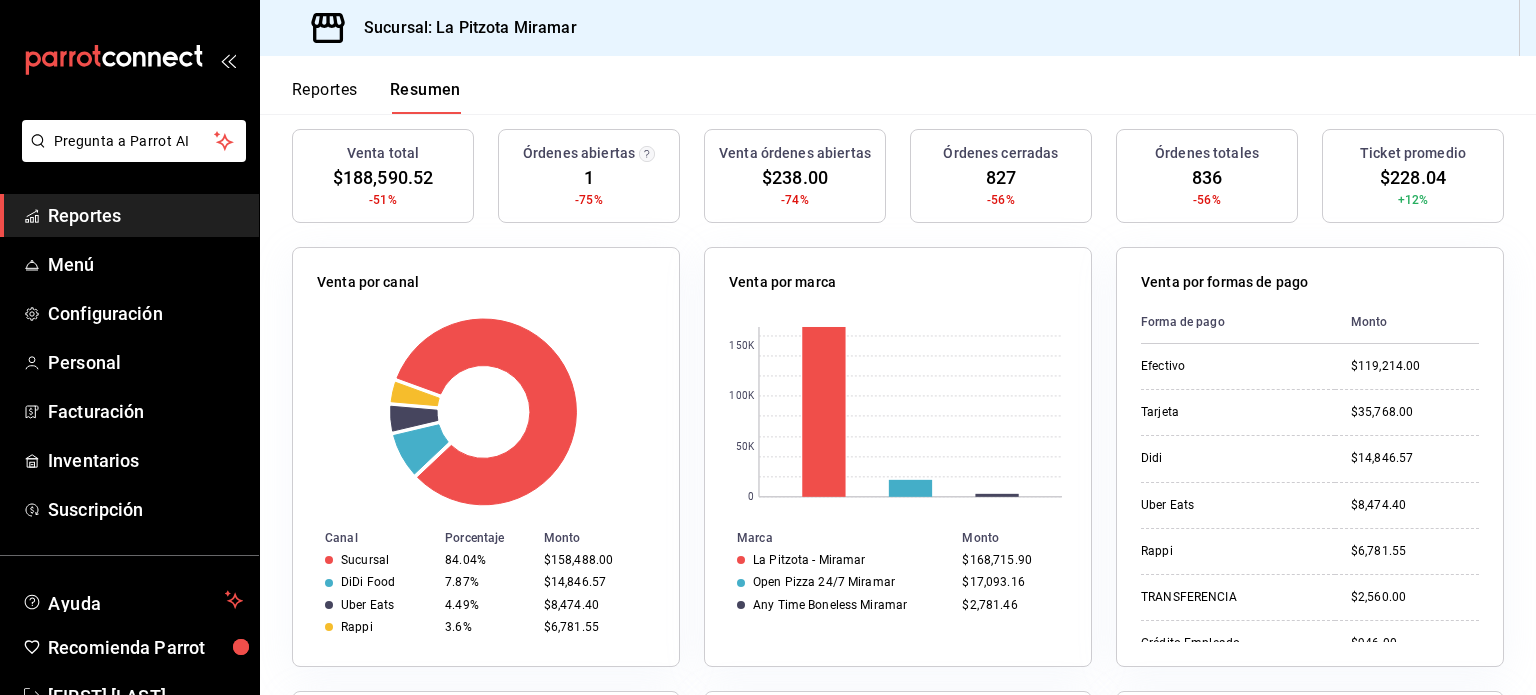 click on "Reportes" at bounding box center [325, 97] 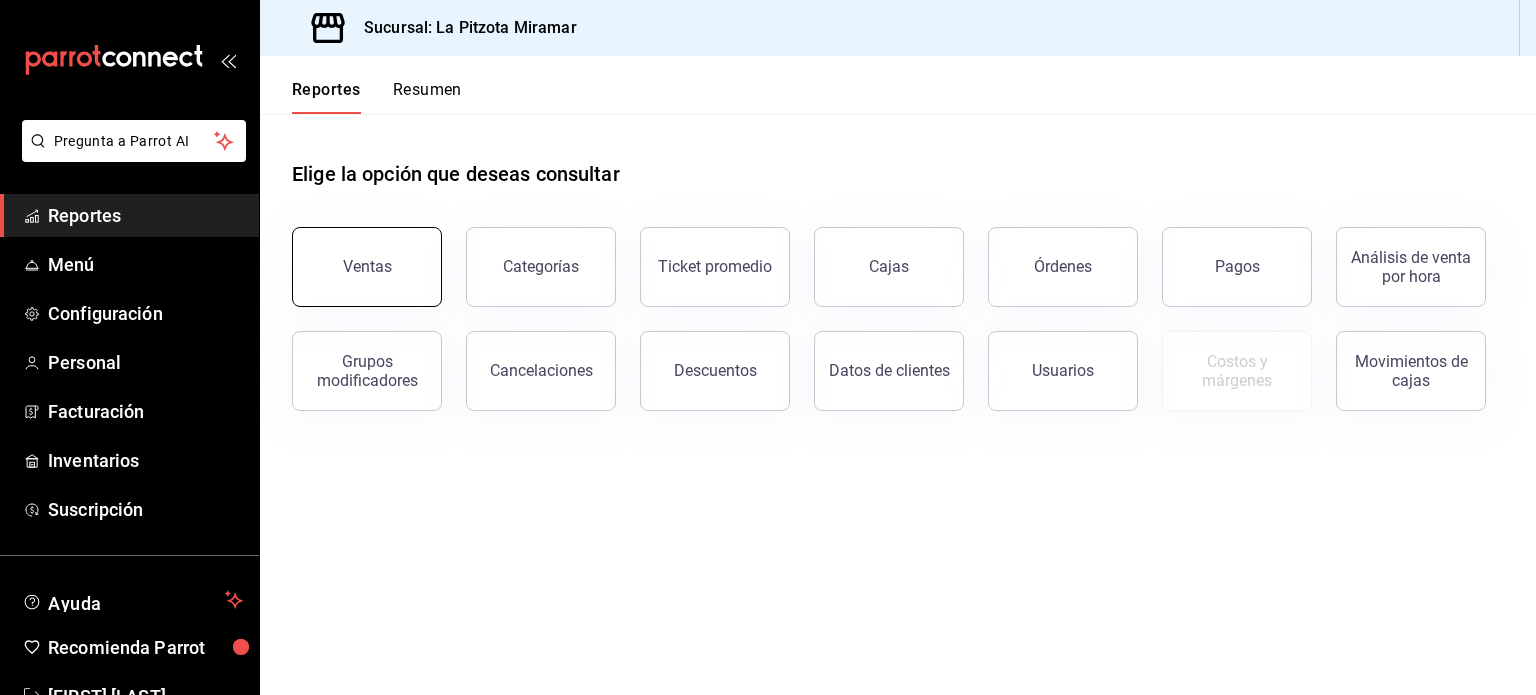 click on "Ventas" at bounding box center (367, 267) 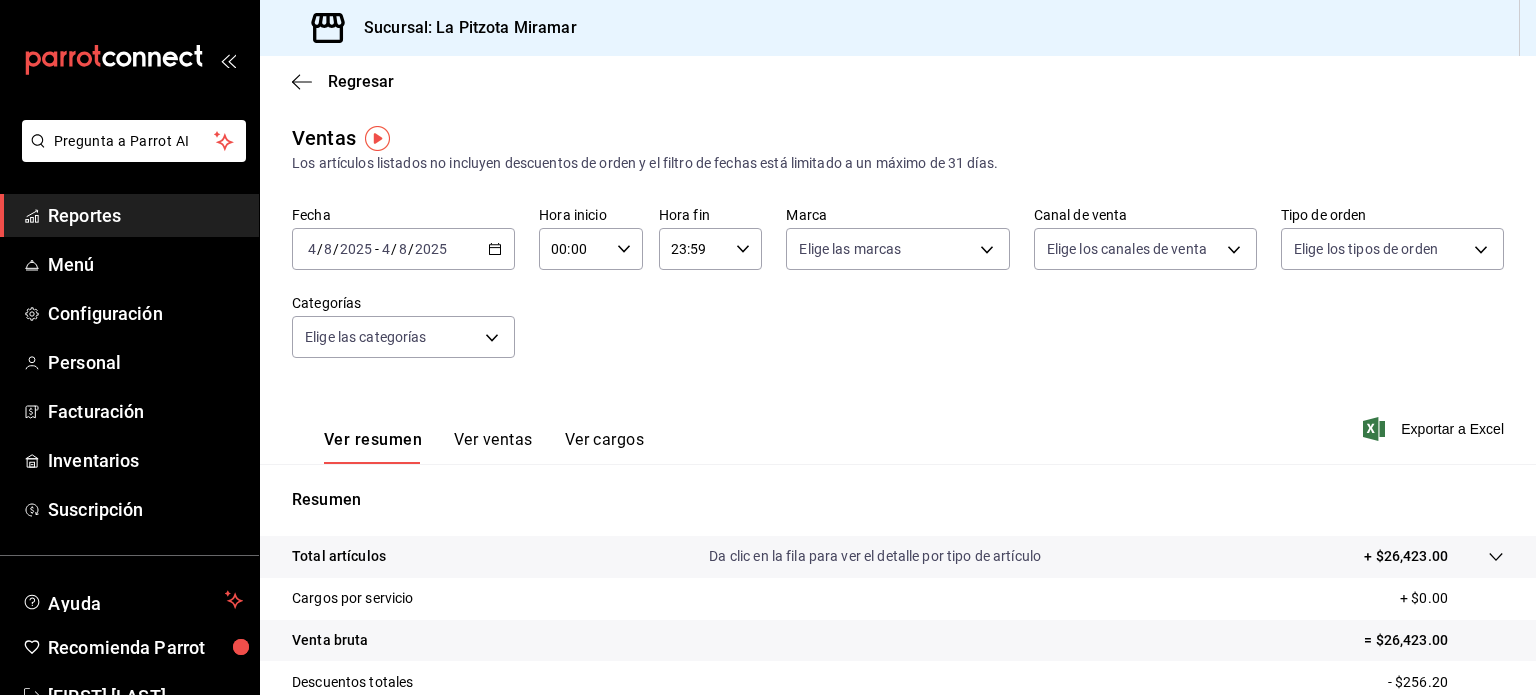 click 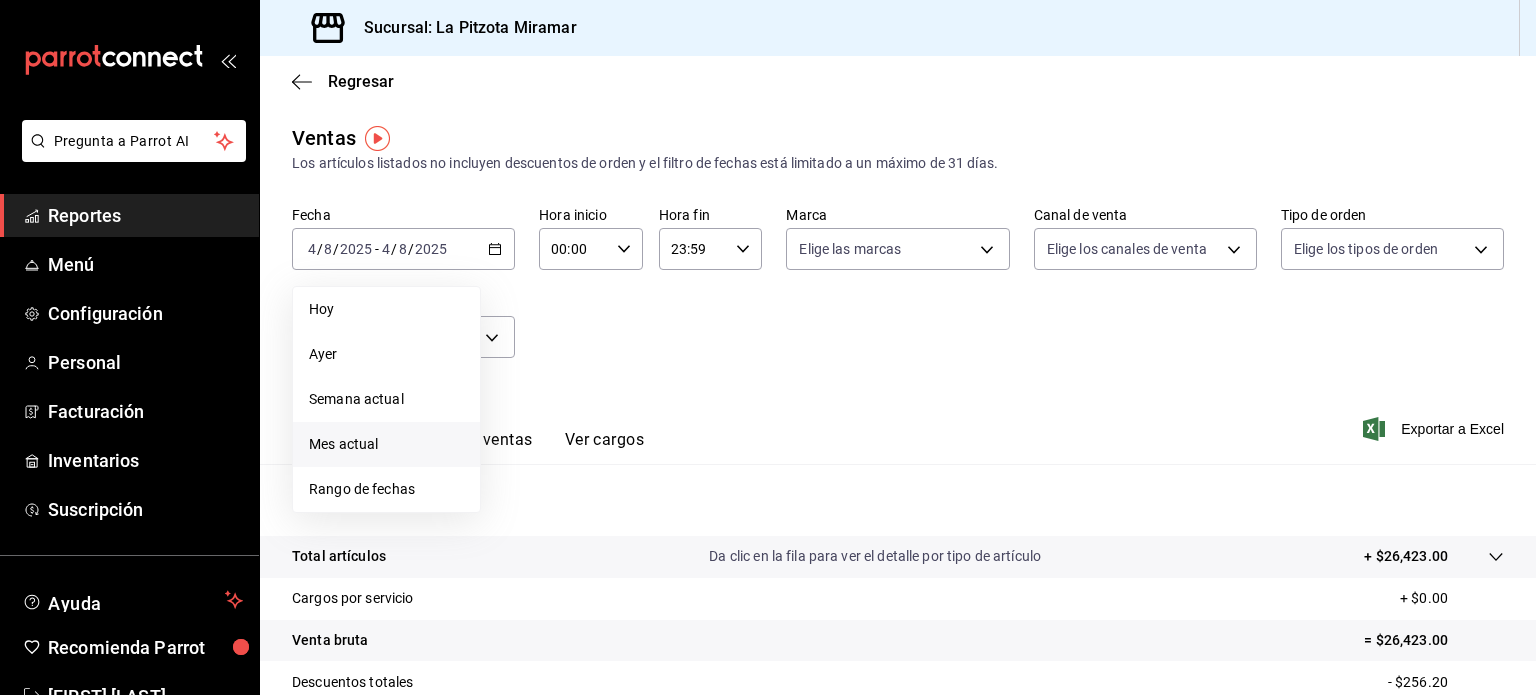 click on "Mes actual" at bounding box center [386, 444] 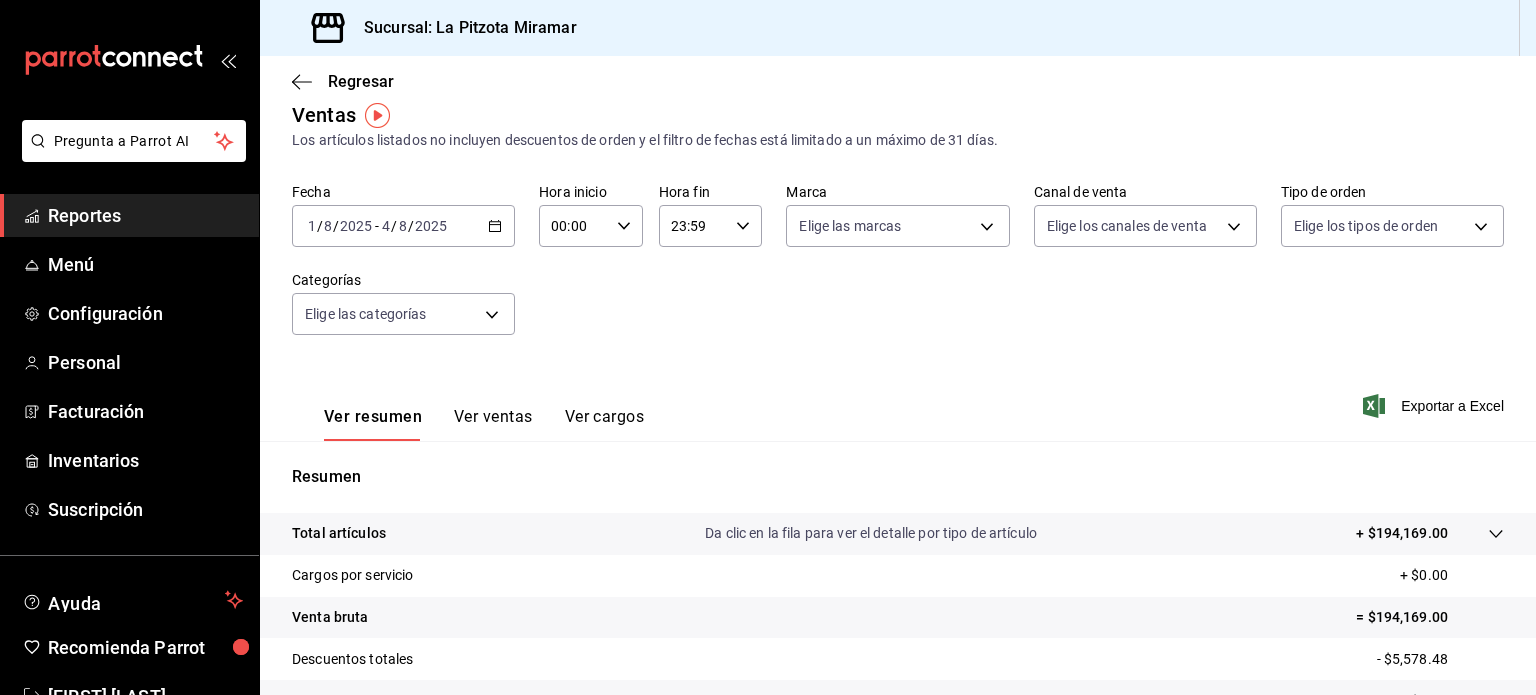 scroll, scrollTop: 0, scrollLeft: 0, axis: both 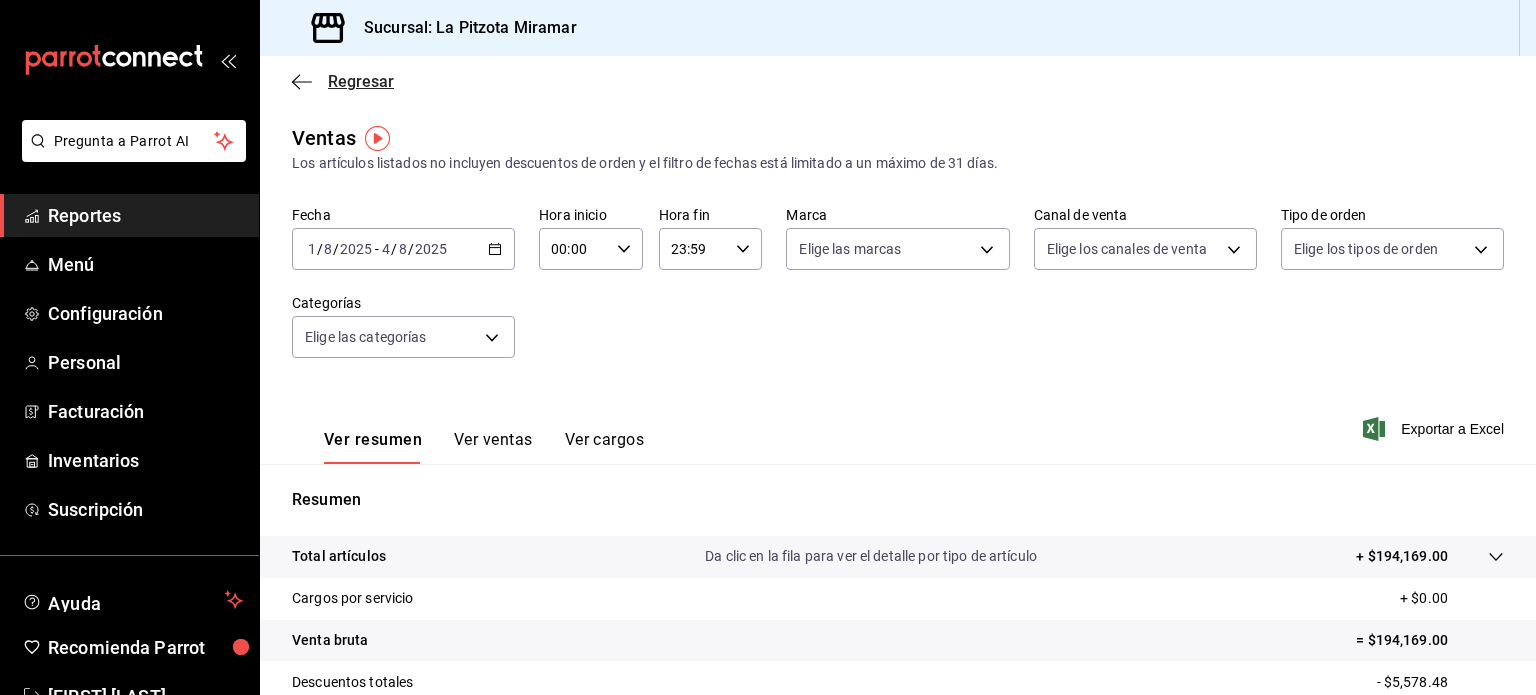 click 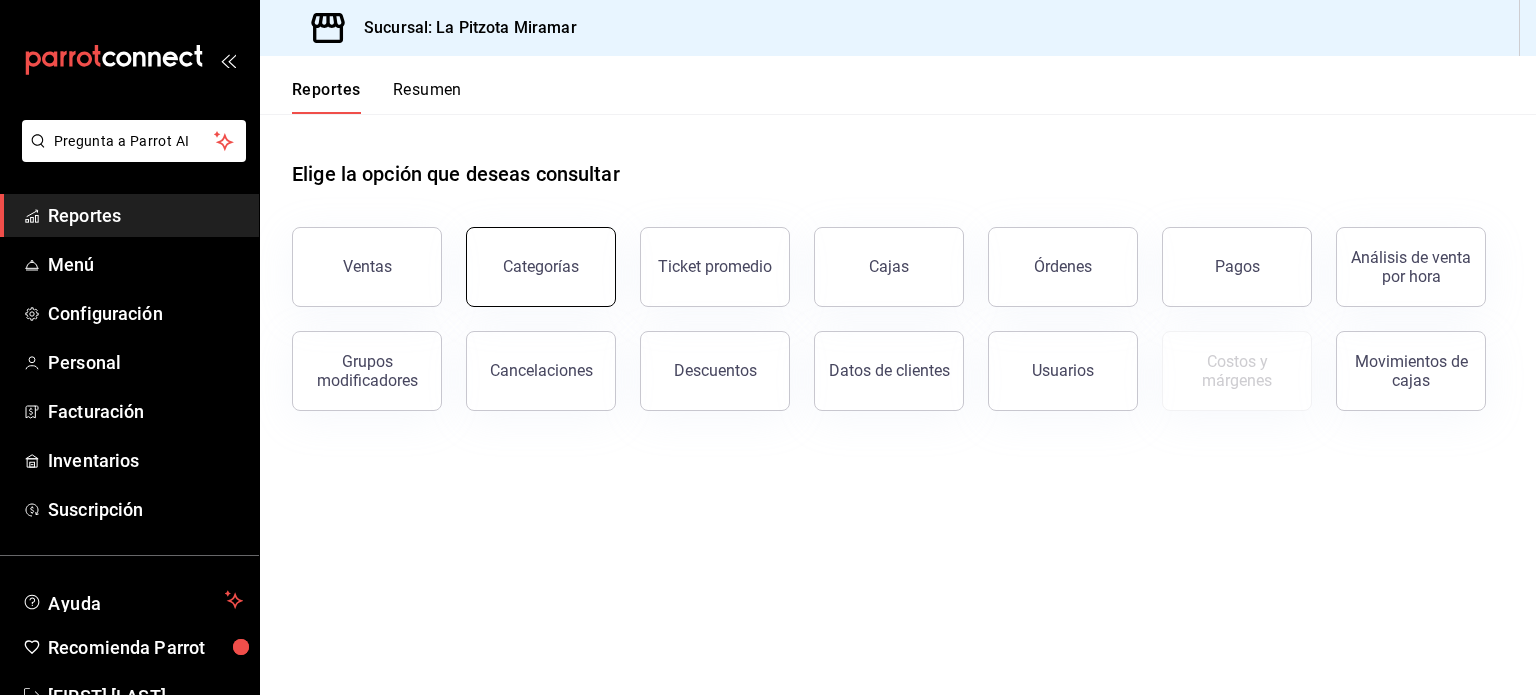 click on "Categorías" at bounding box center [541, 267] 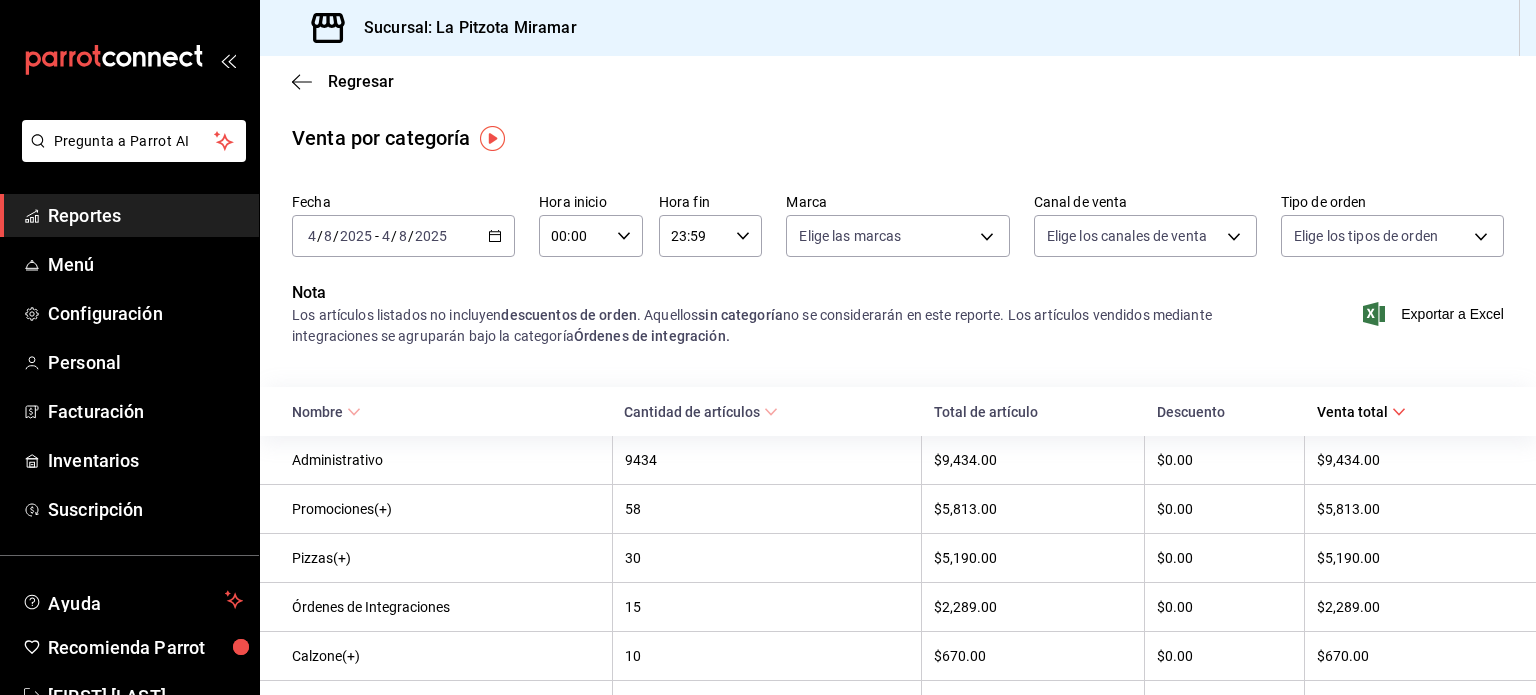 click 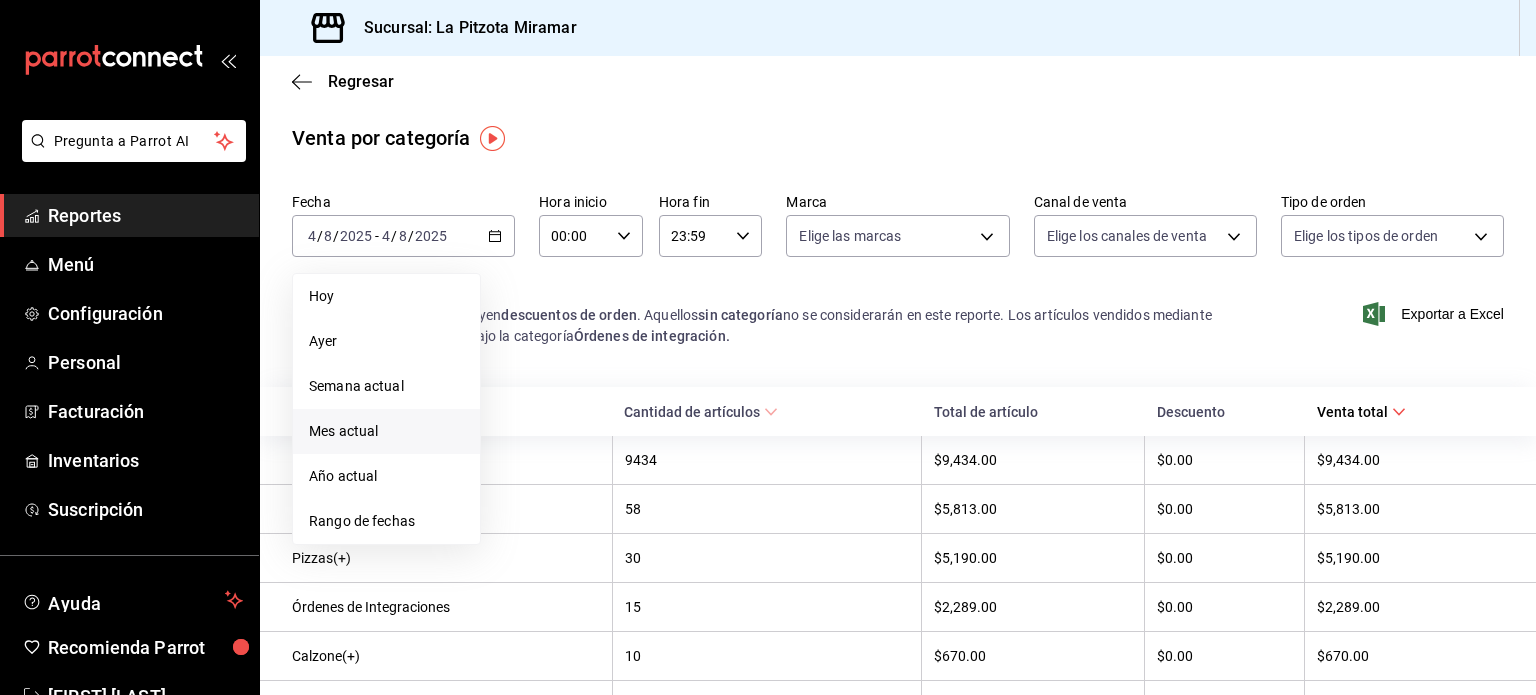 click on "Mes actual" at bounding box center (386, 431) 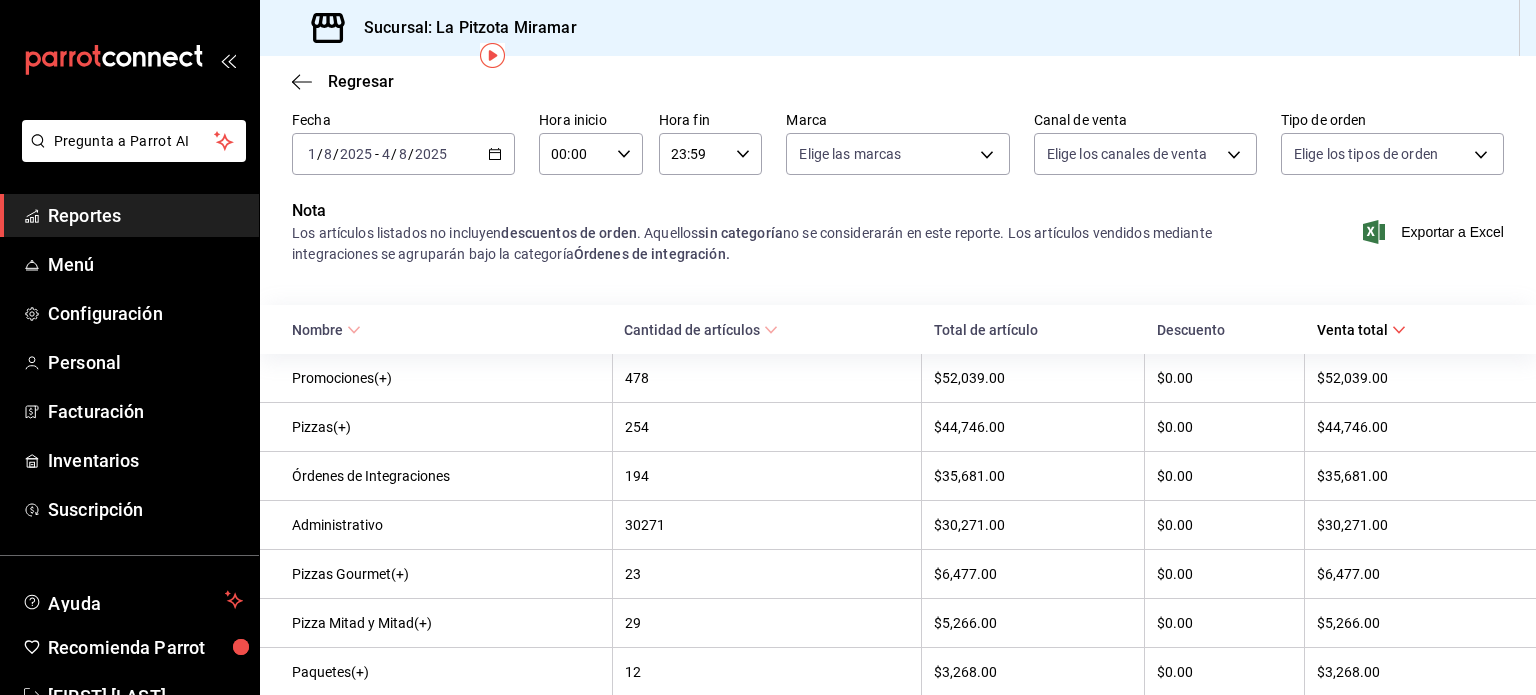 scroll, scrollTop: 83, scrollLeft: 0, axis: vertical 